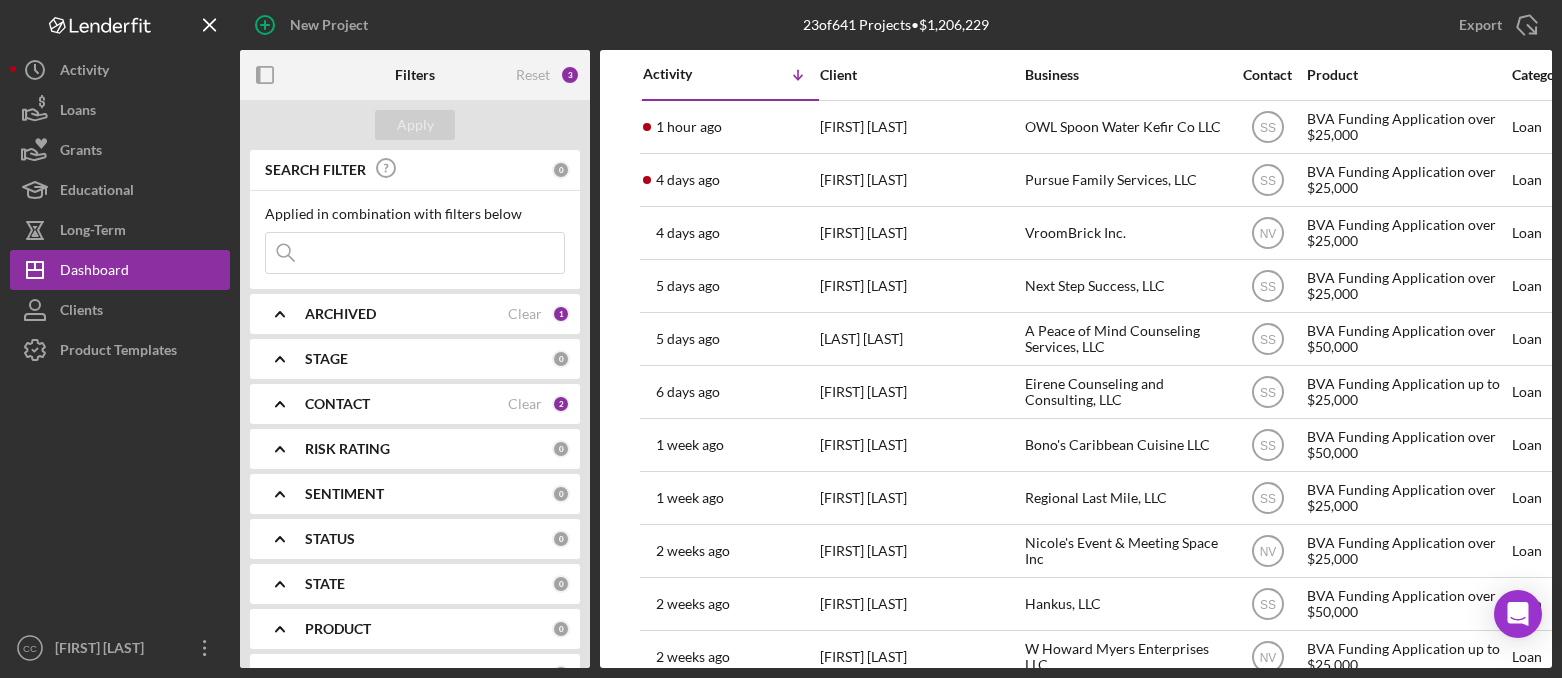 scroll, scrollTop: 0, scrollLeft: 0, axis: both 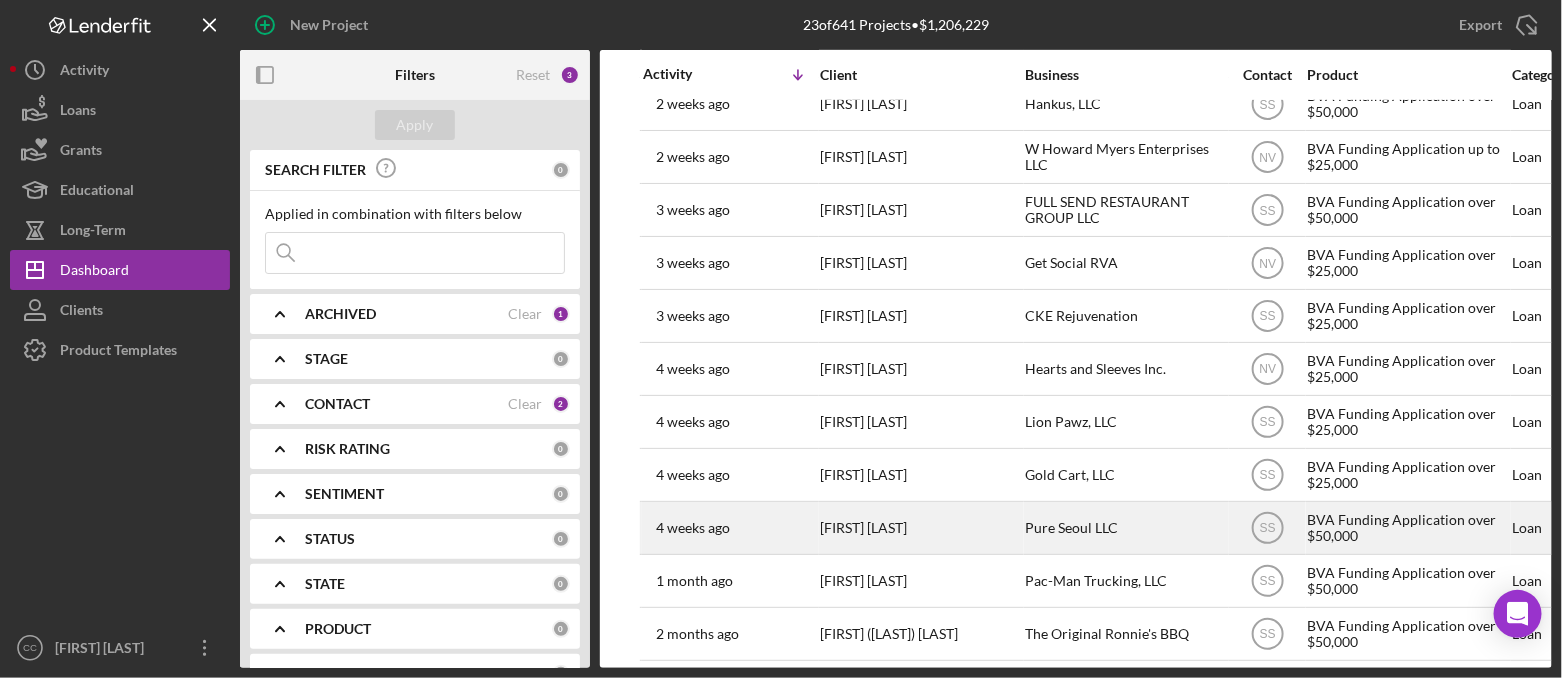 click on "Pure Seoul LLC" at bounding box center (1125, 528) 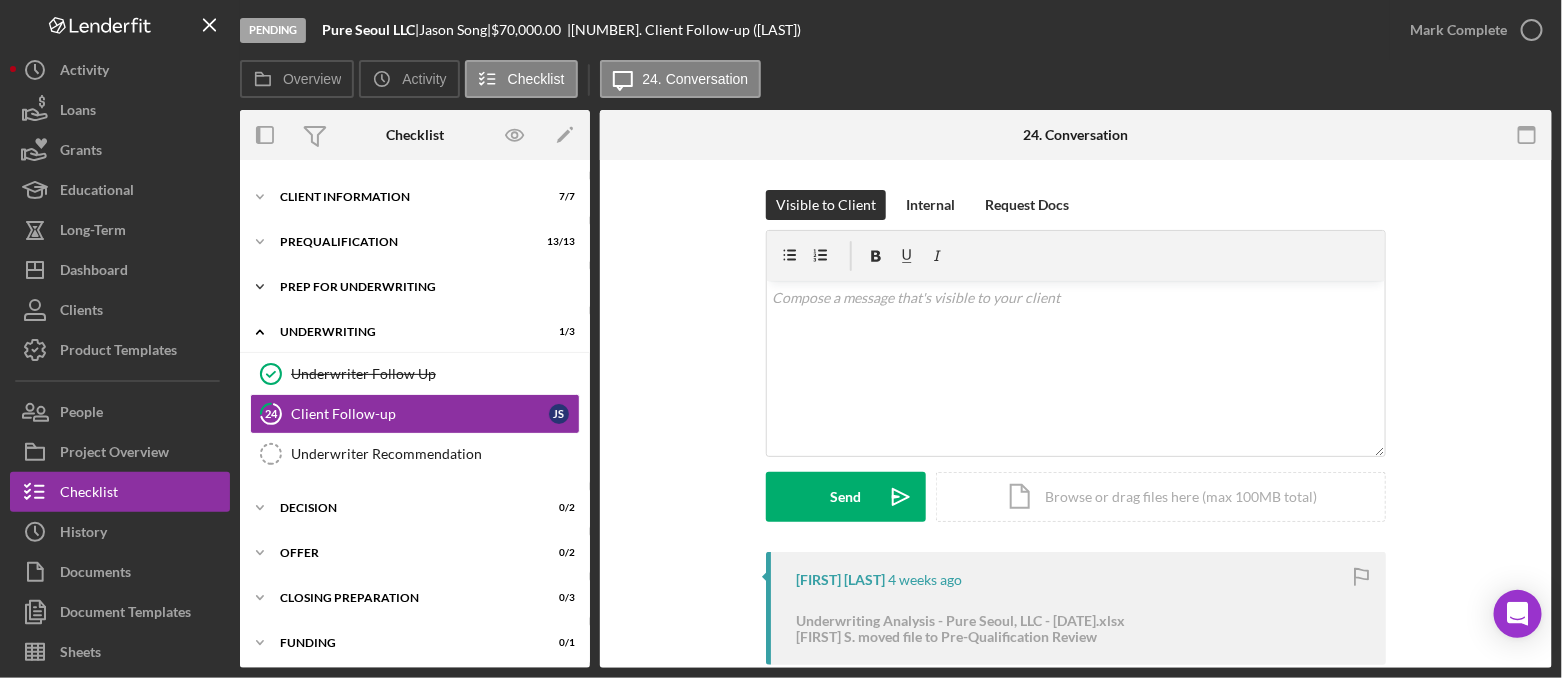 scroll, scrollTop: 0, scrollLeft: 0, axis: both 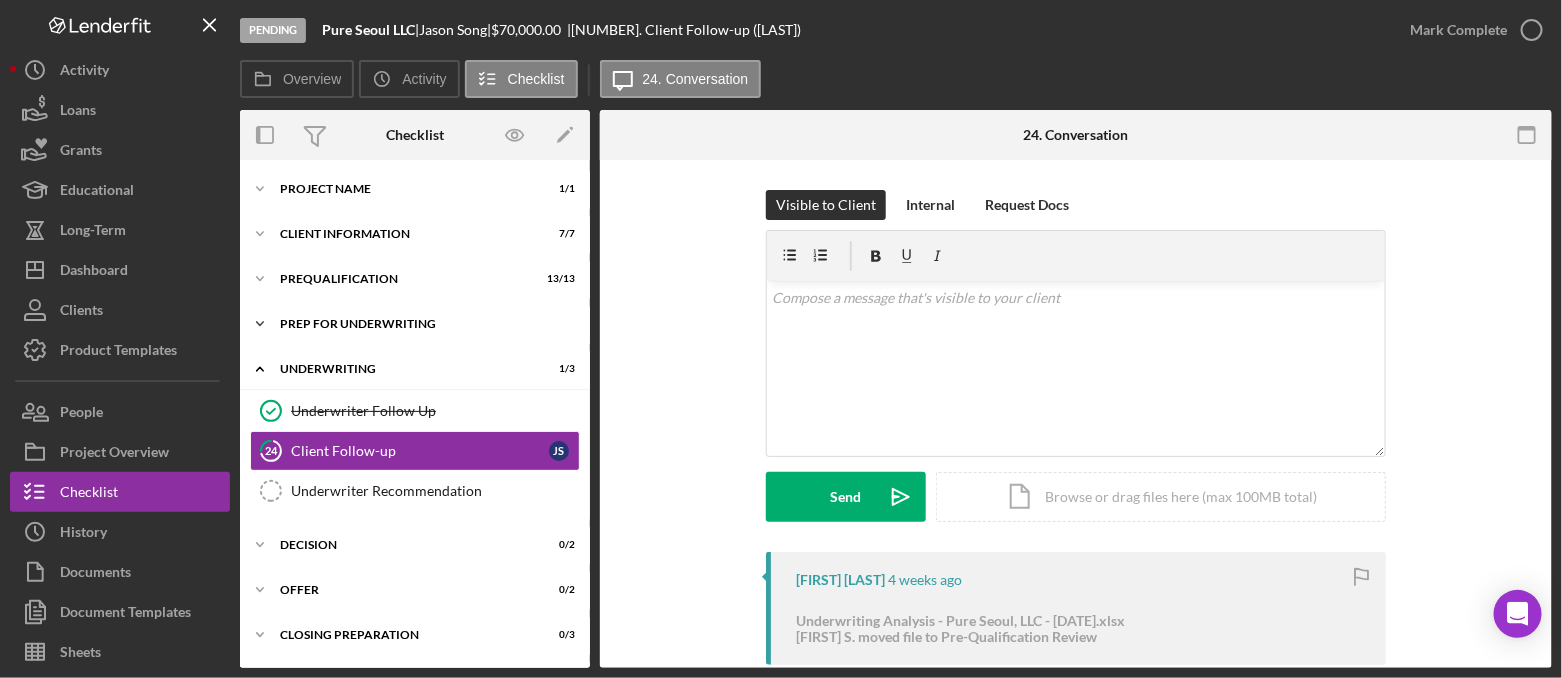 click on "Icon/Expander Prep for Underwriting 11 / 11" at bounding box center [415, 324] 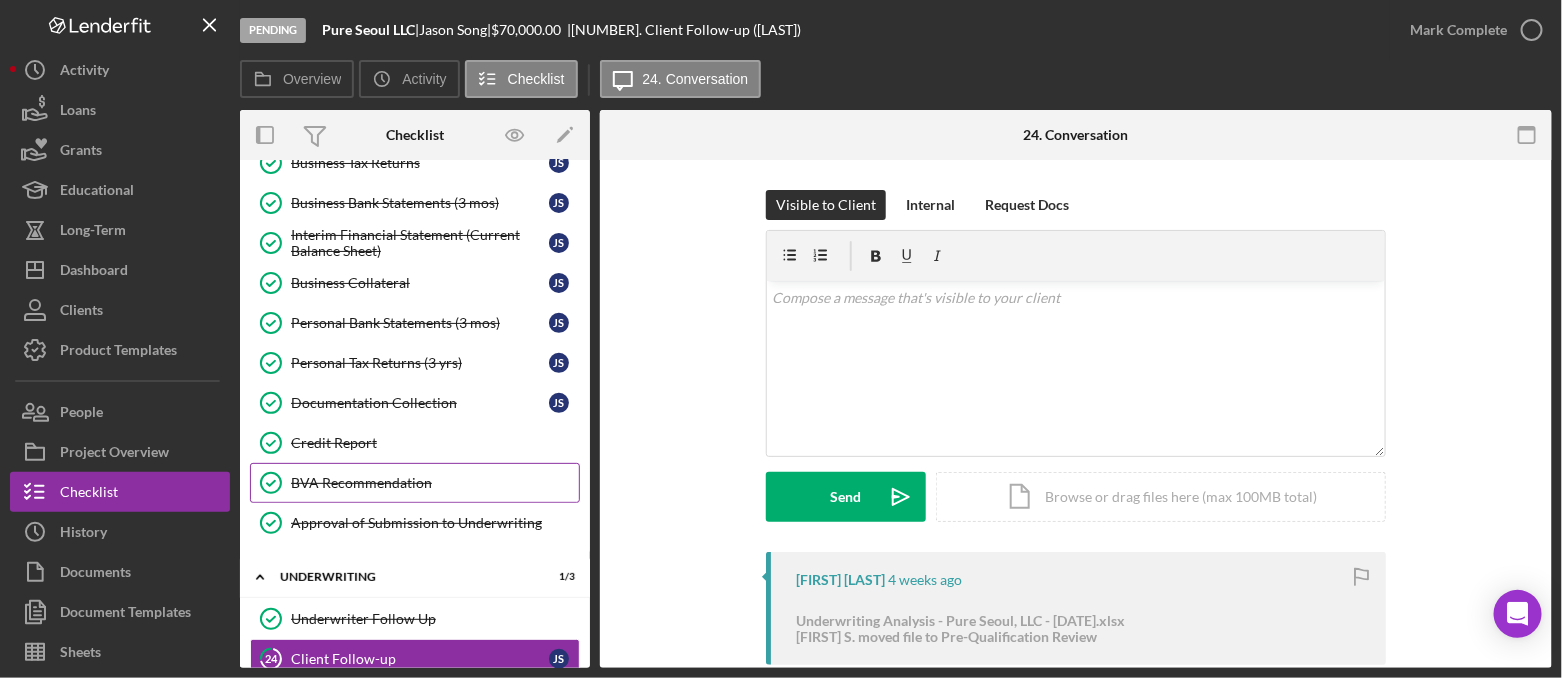 scroll, scrollTop: 250, scrollLeft: 0, axis: vertical 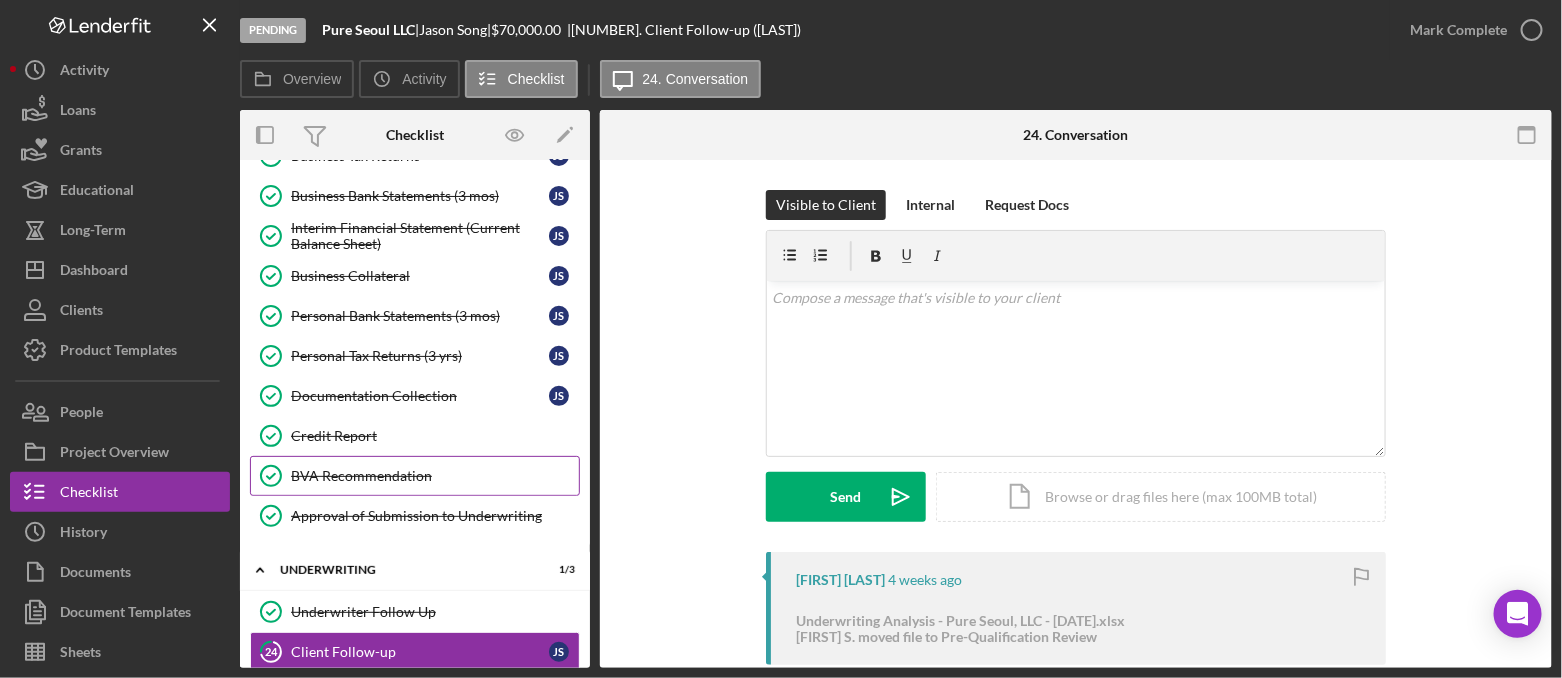 click on "BVA Recommendation" at bounding box center [435, 476] 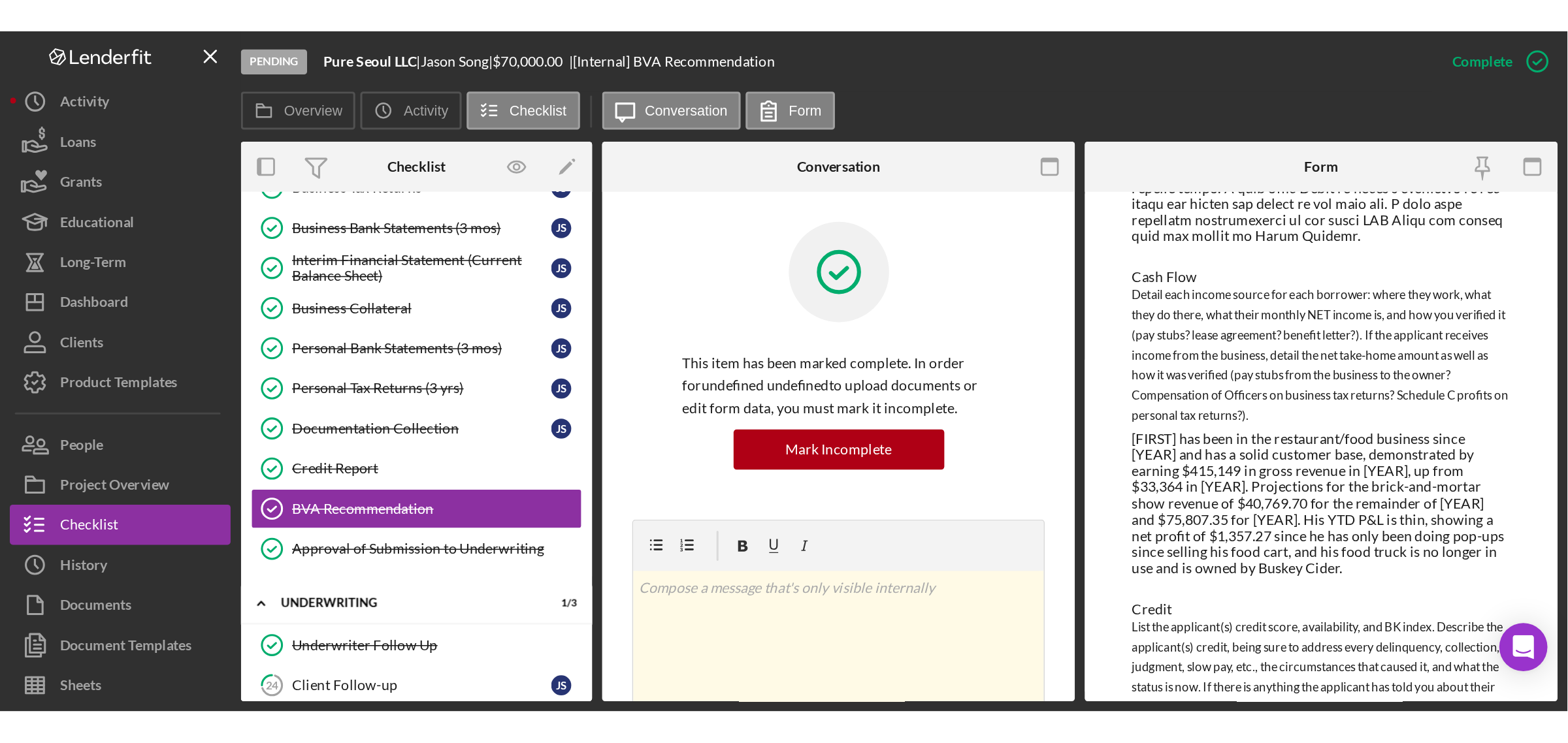 scroll, scrollTop: 979, scrollLeft: 0, axis: vertical 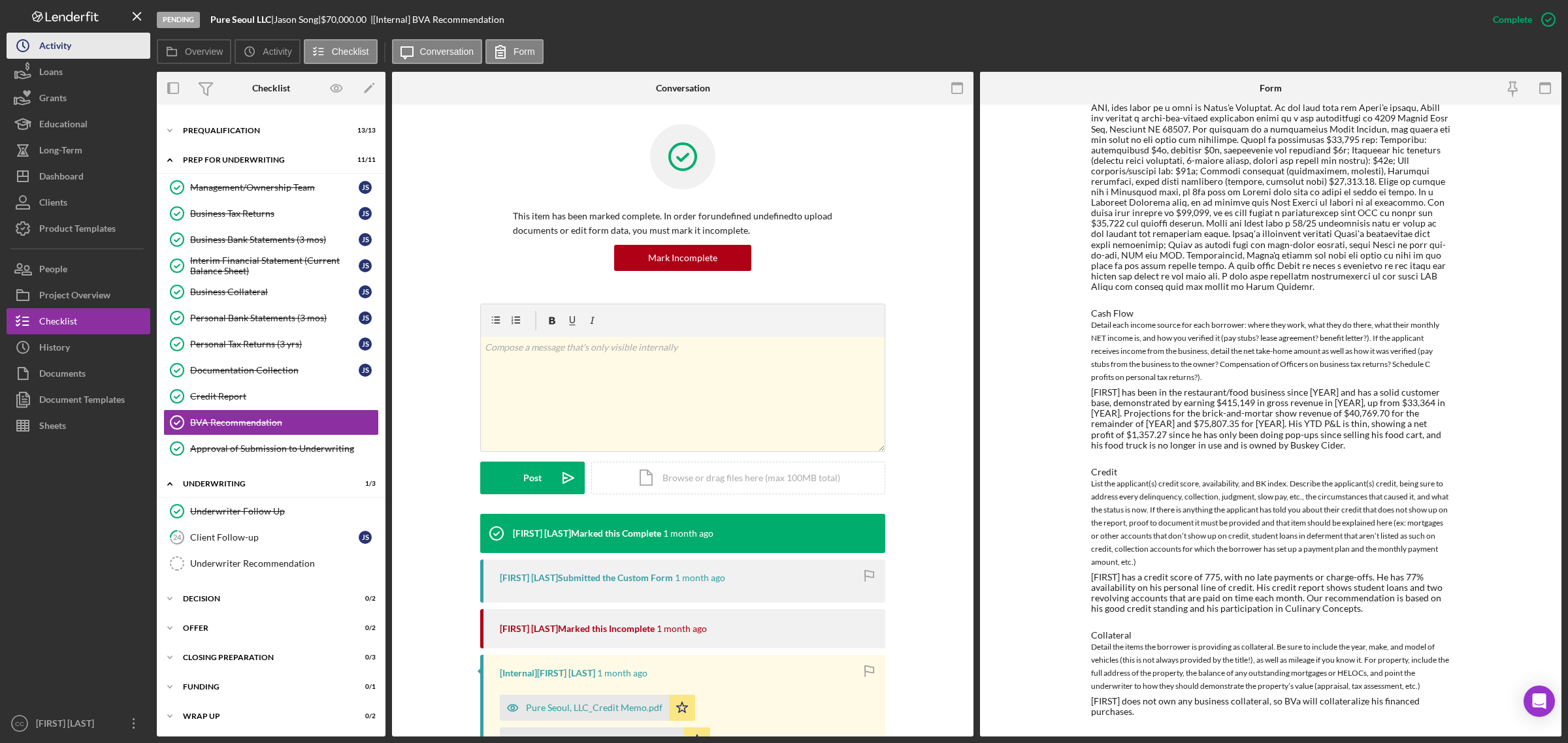click on "Activity" at bounding box center (55, 47) 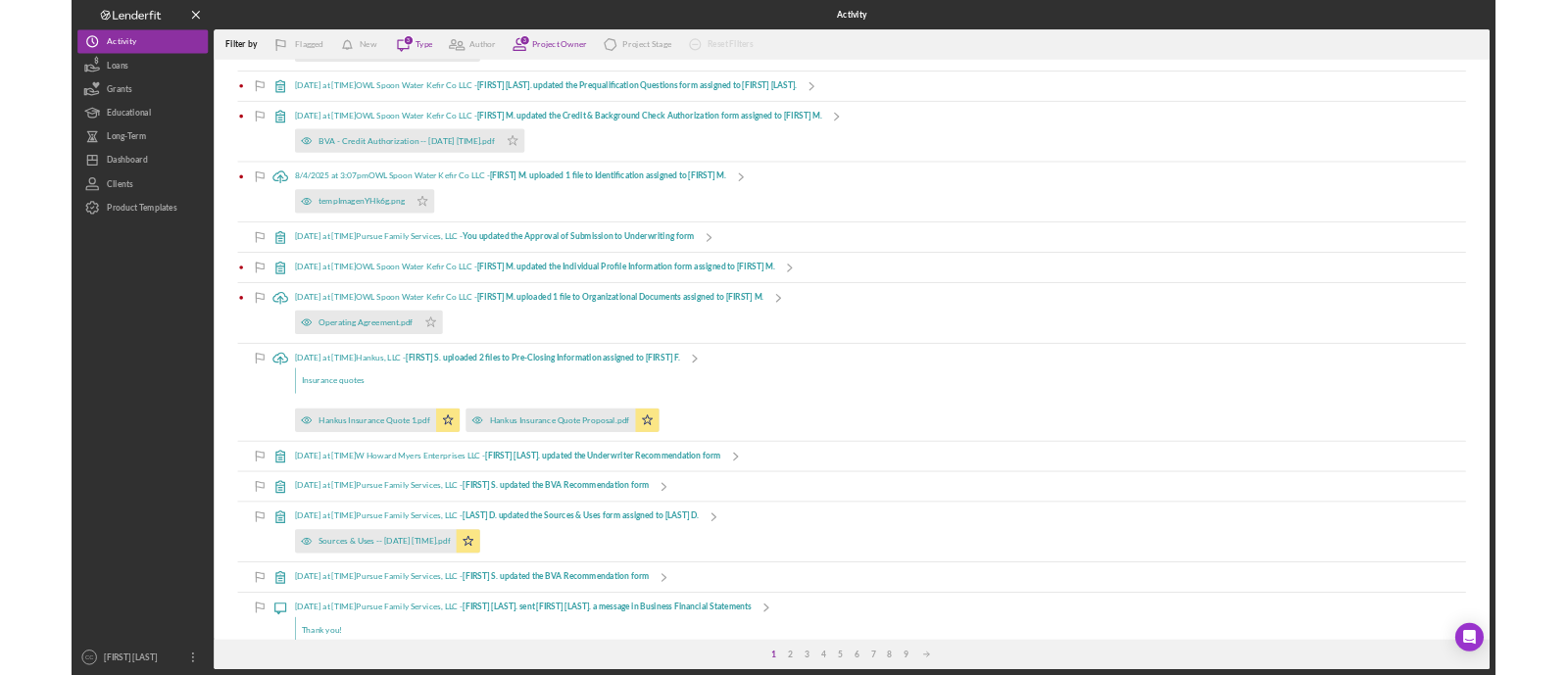 scroll, scrollTop: 0, scrollLeft: 0, axis: both 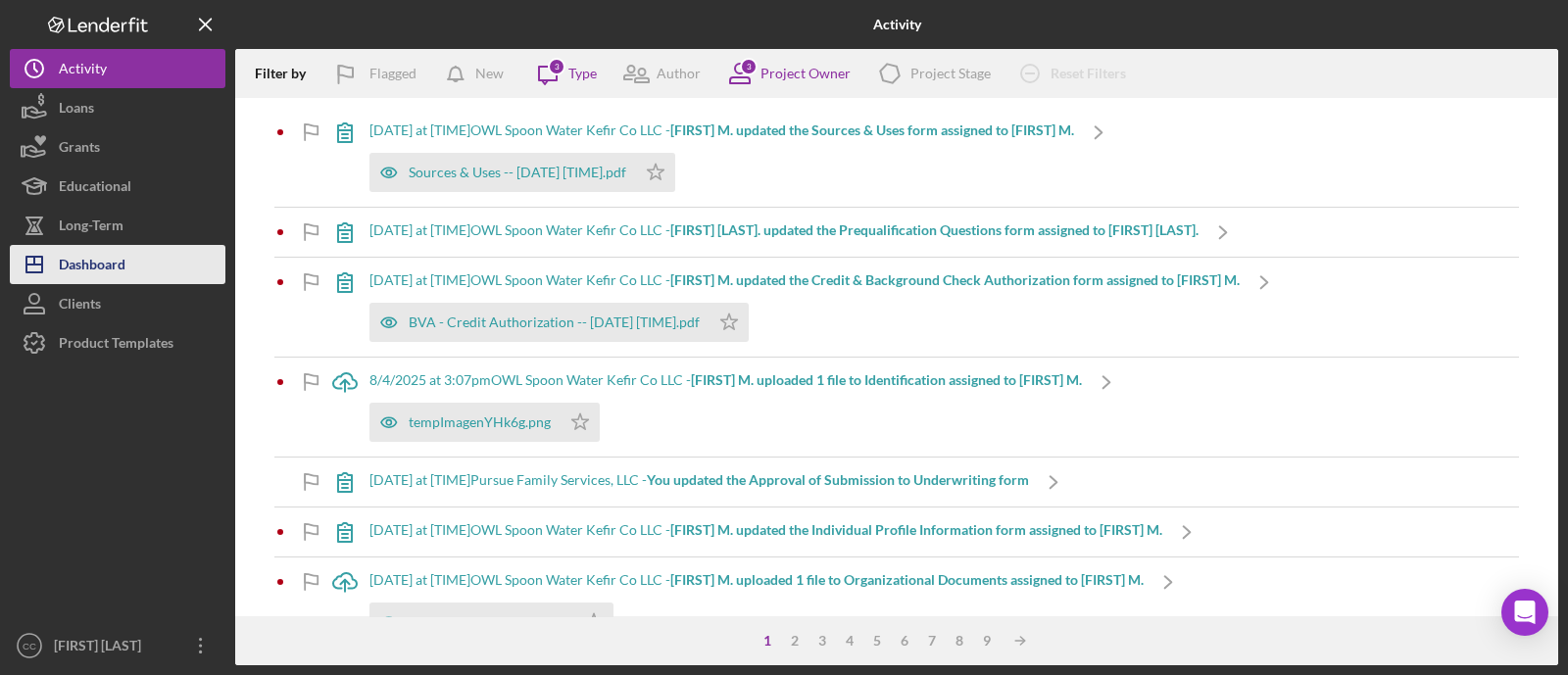 click on "Dashboard" at bounding box center [92, 266] 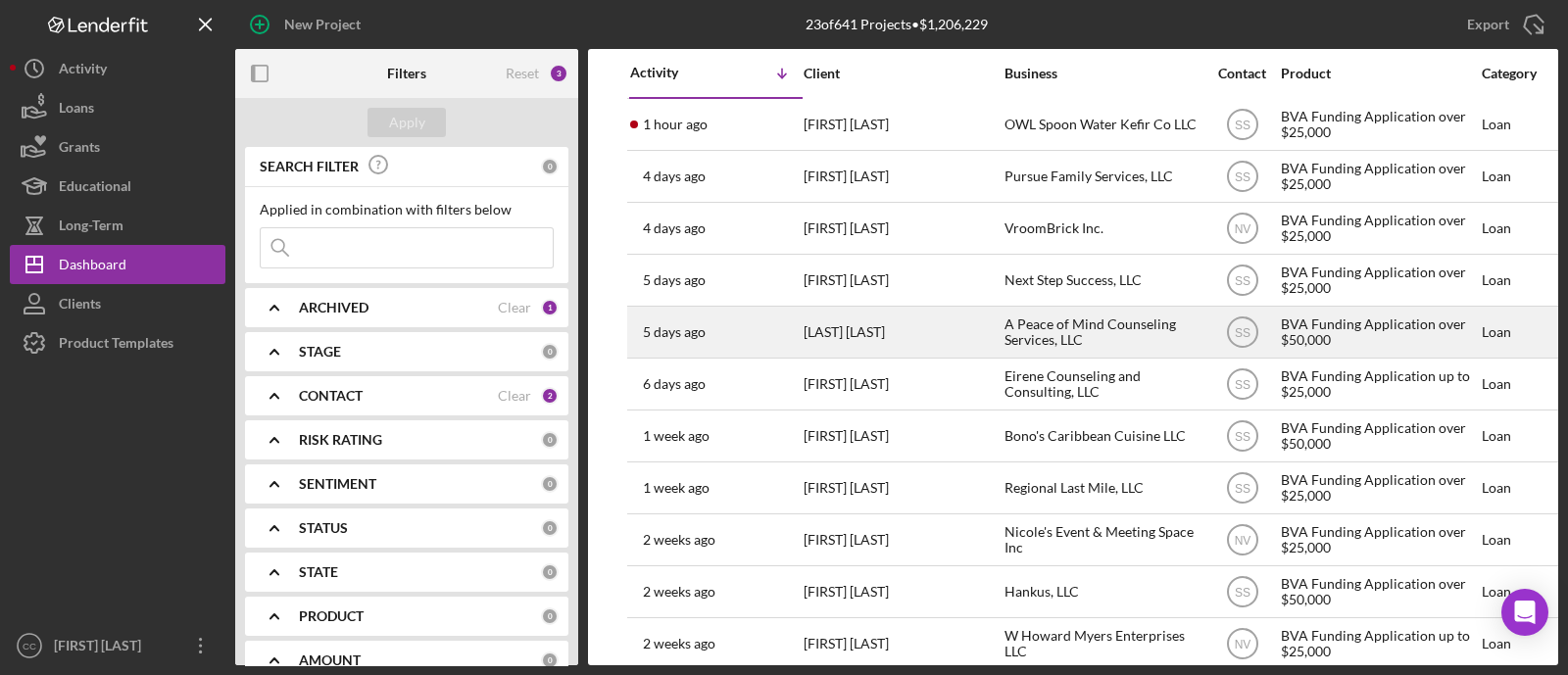 click on "A Peace of Mind Counseling Services, LLC" at bounding box center (1102, 332) 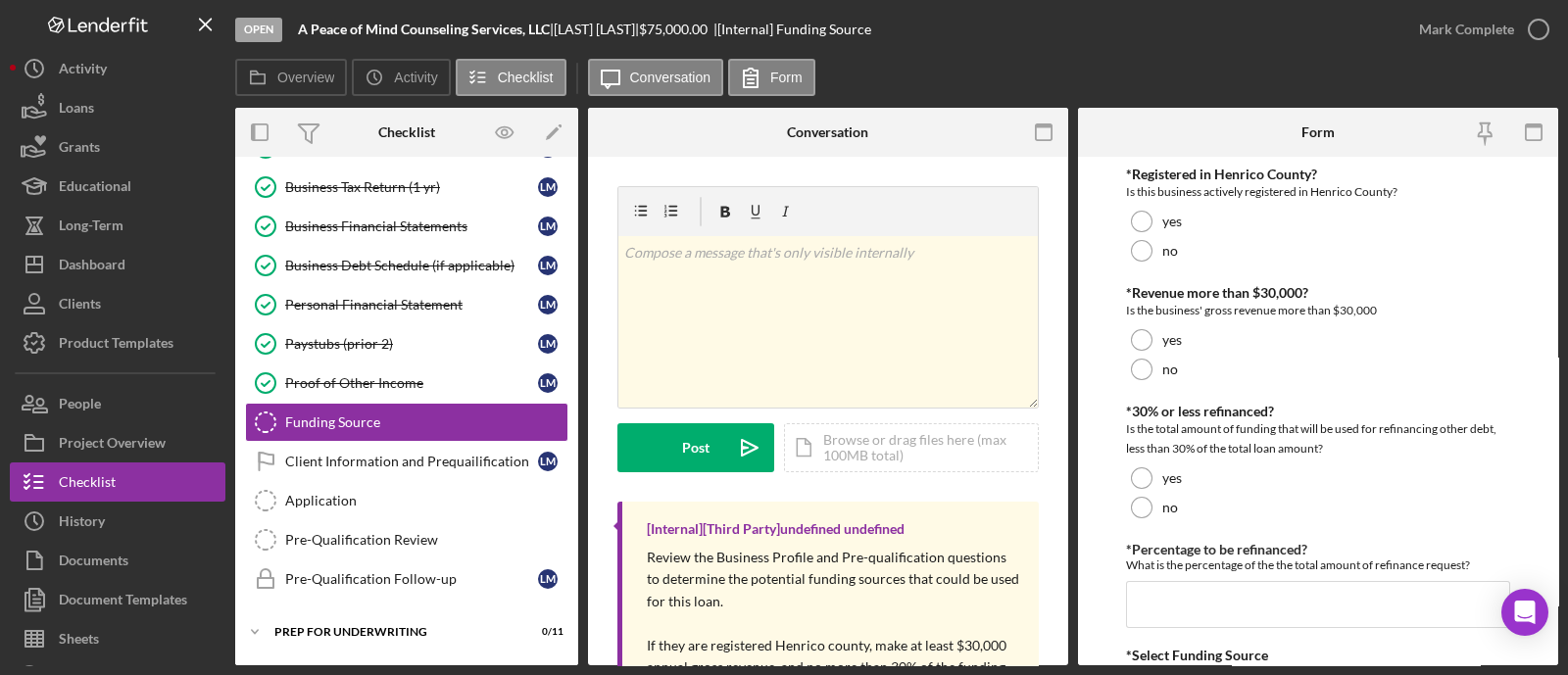 scroll, scrollTop: 256, scrollLeft: 0, axis: vertical 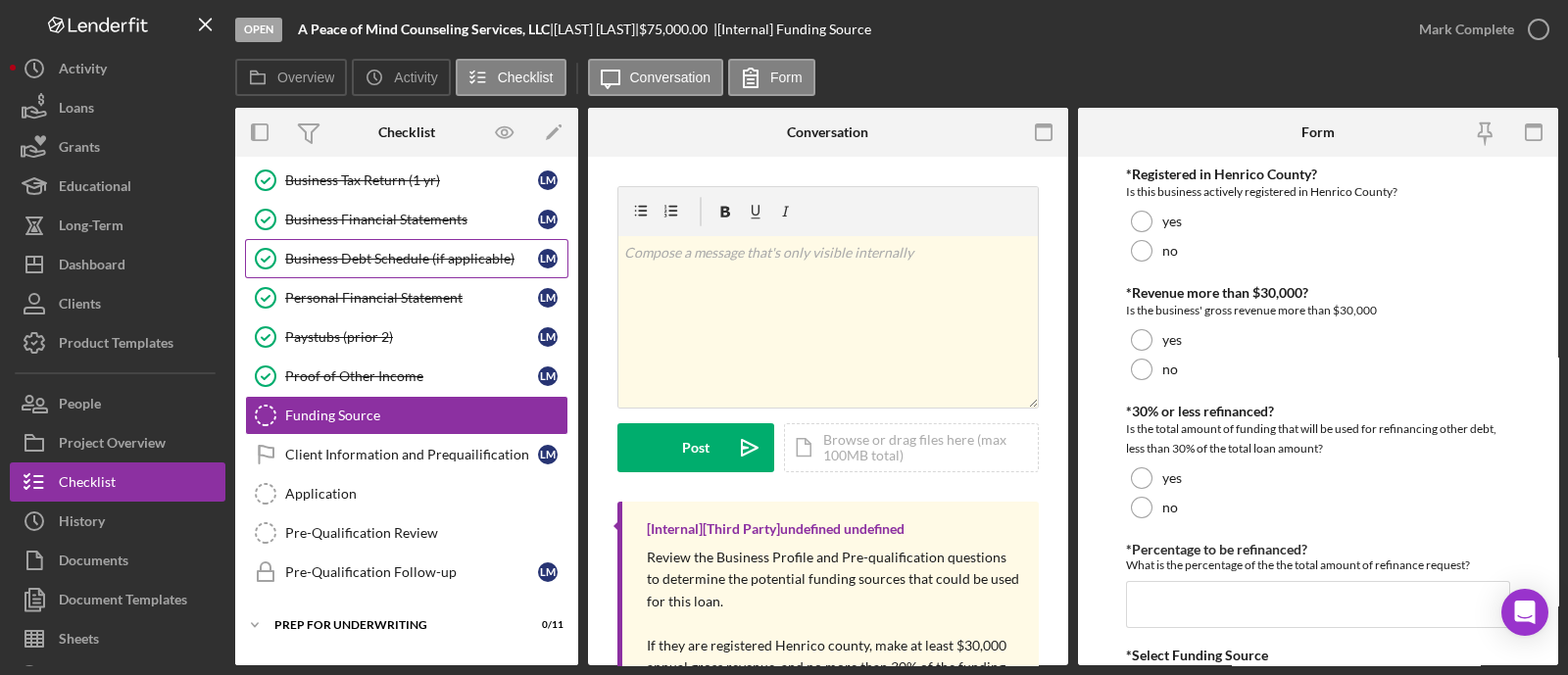 click on "Business Debt Schedule (if applicable)" at bounding box center [412, 259] 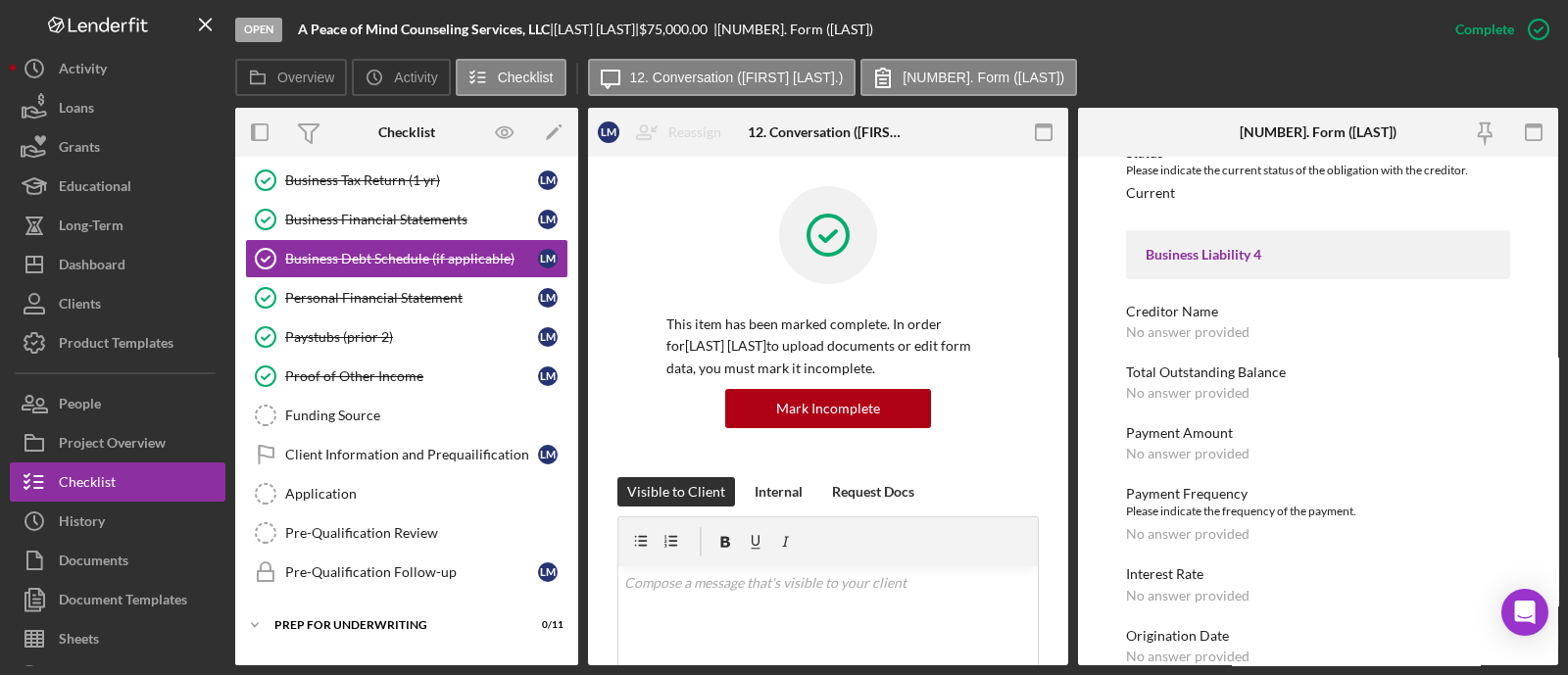 scroll, scrollTop: 1958, scrollLeft: 0, axis: vertical 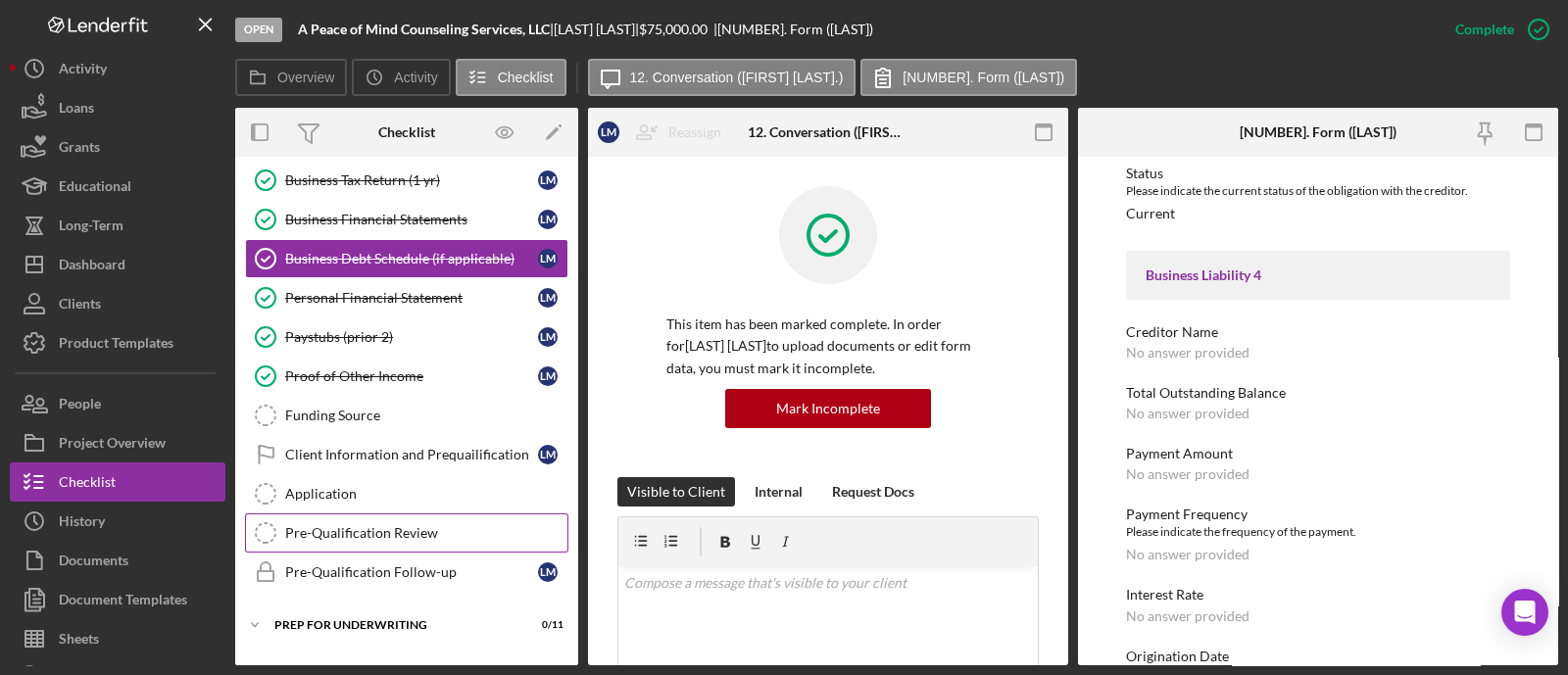 click on "Pre-Qualification Review" at bounding box center [426, 533] 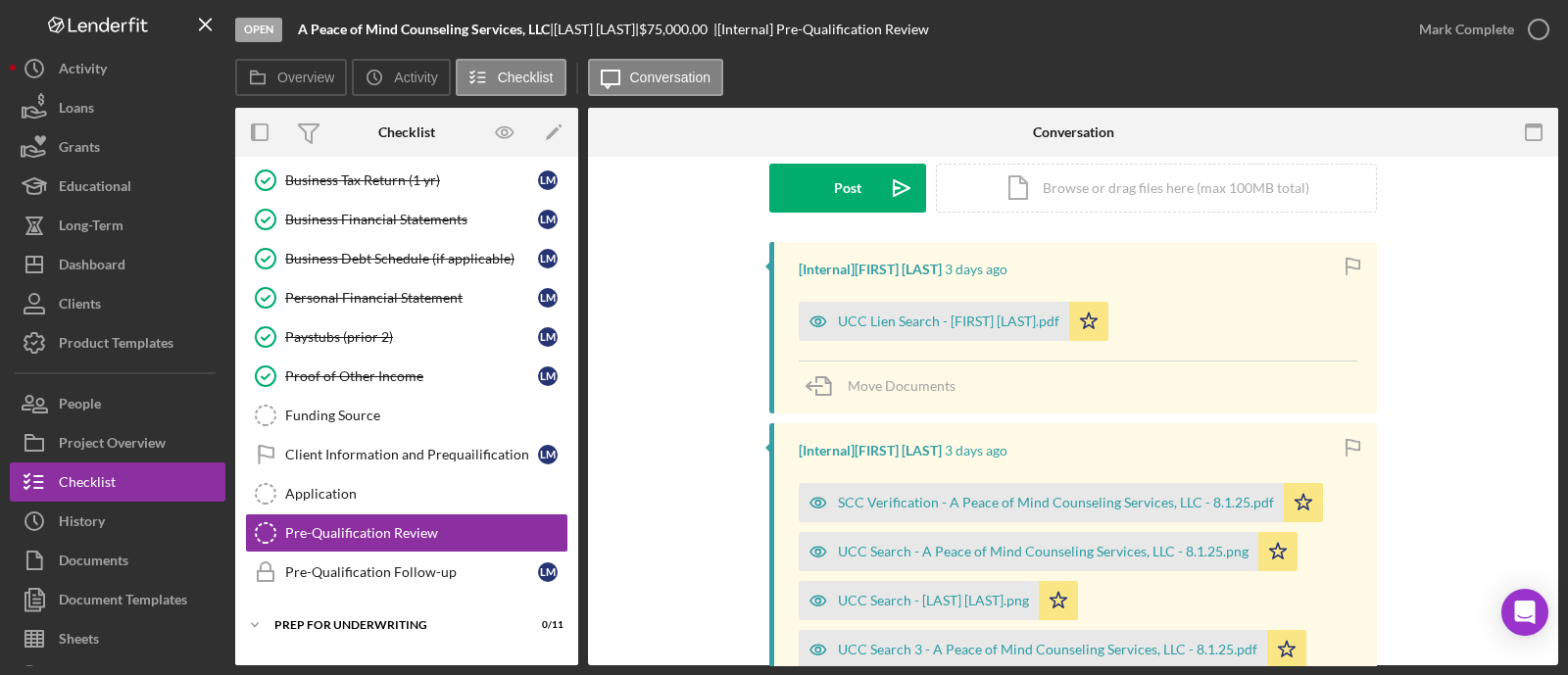 scroll, scrollTop: 367, scrollLeft: 0, axis: vertical 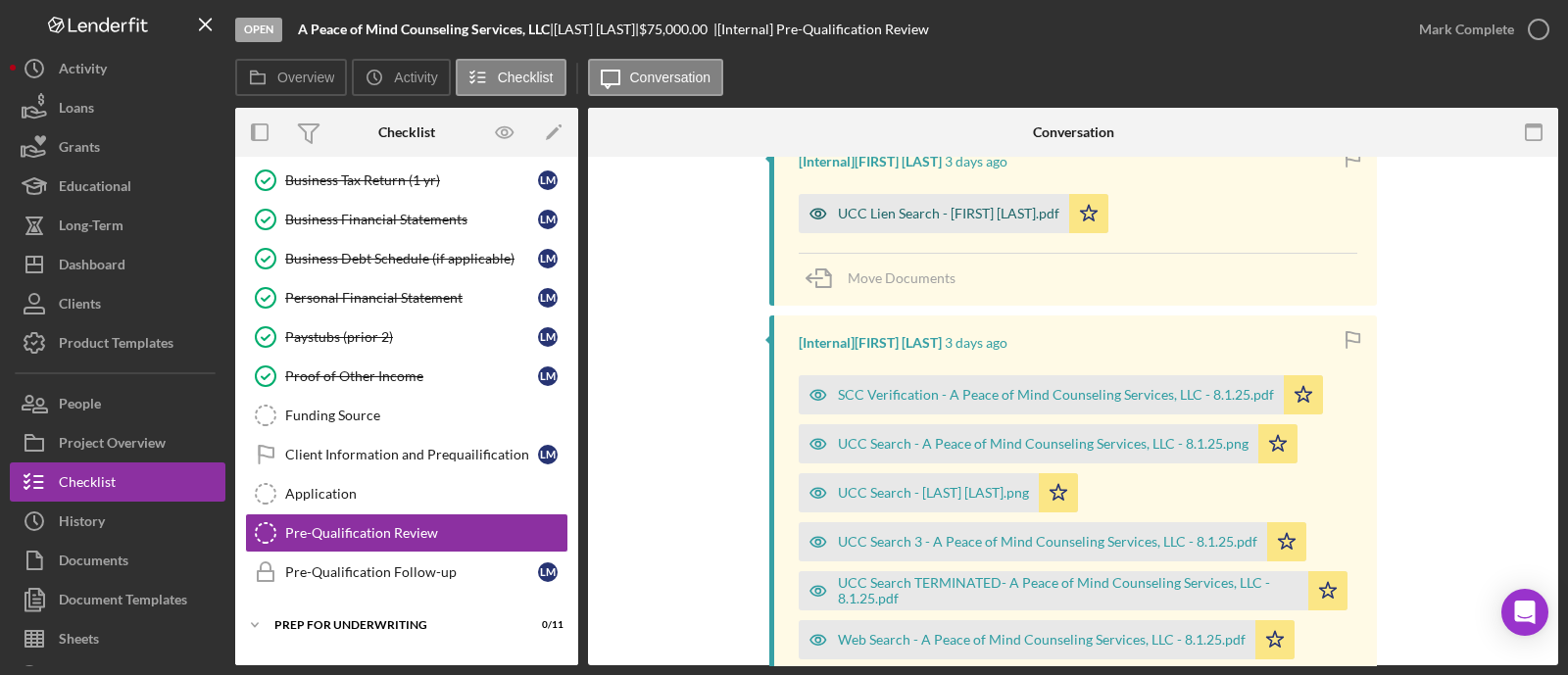 click on "UCC Lien Search - [FIRST] [LAST].pdf" at bounding box center (949, 214) 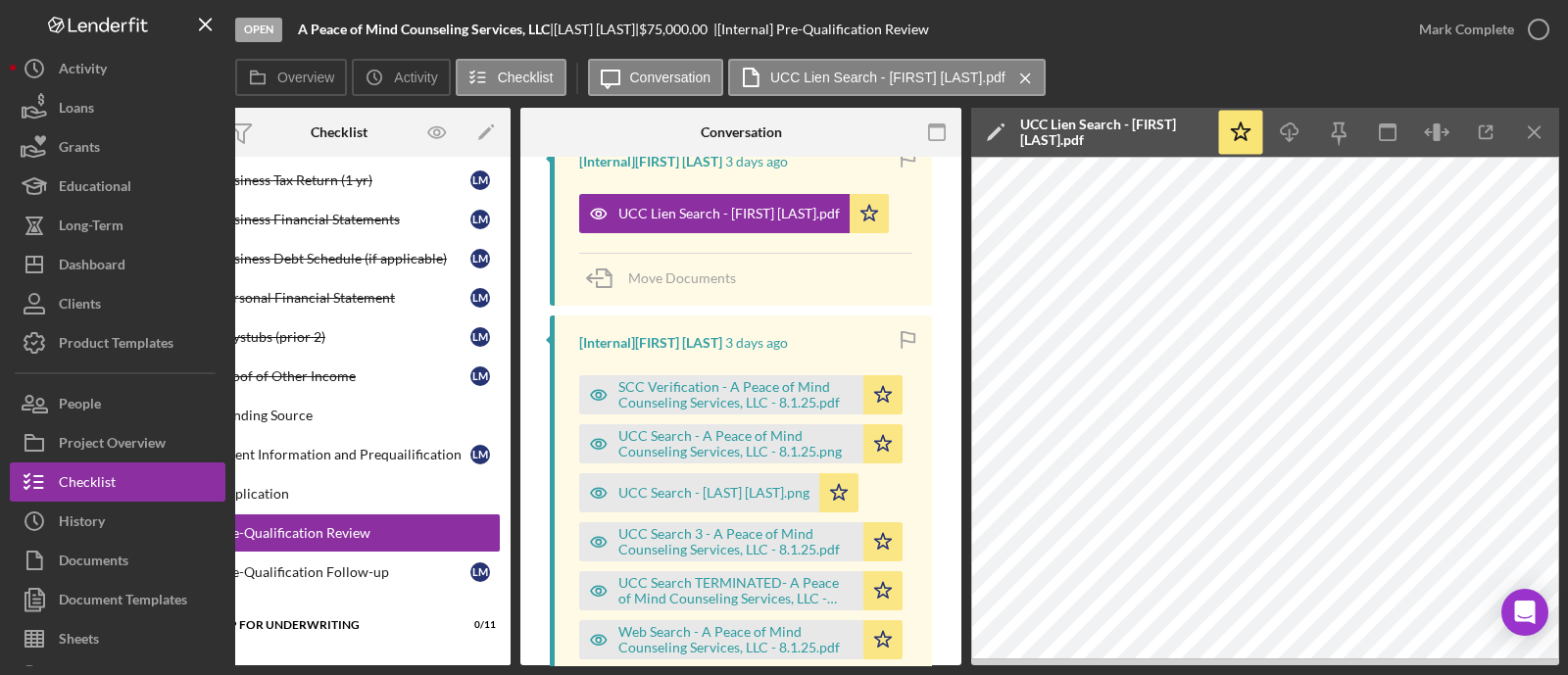 scroll, scrollTop: 0, scrollLeft: 69, axis: horizontal 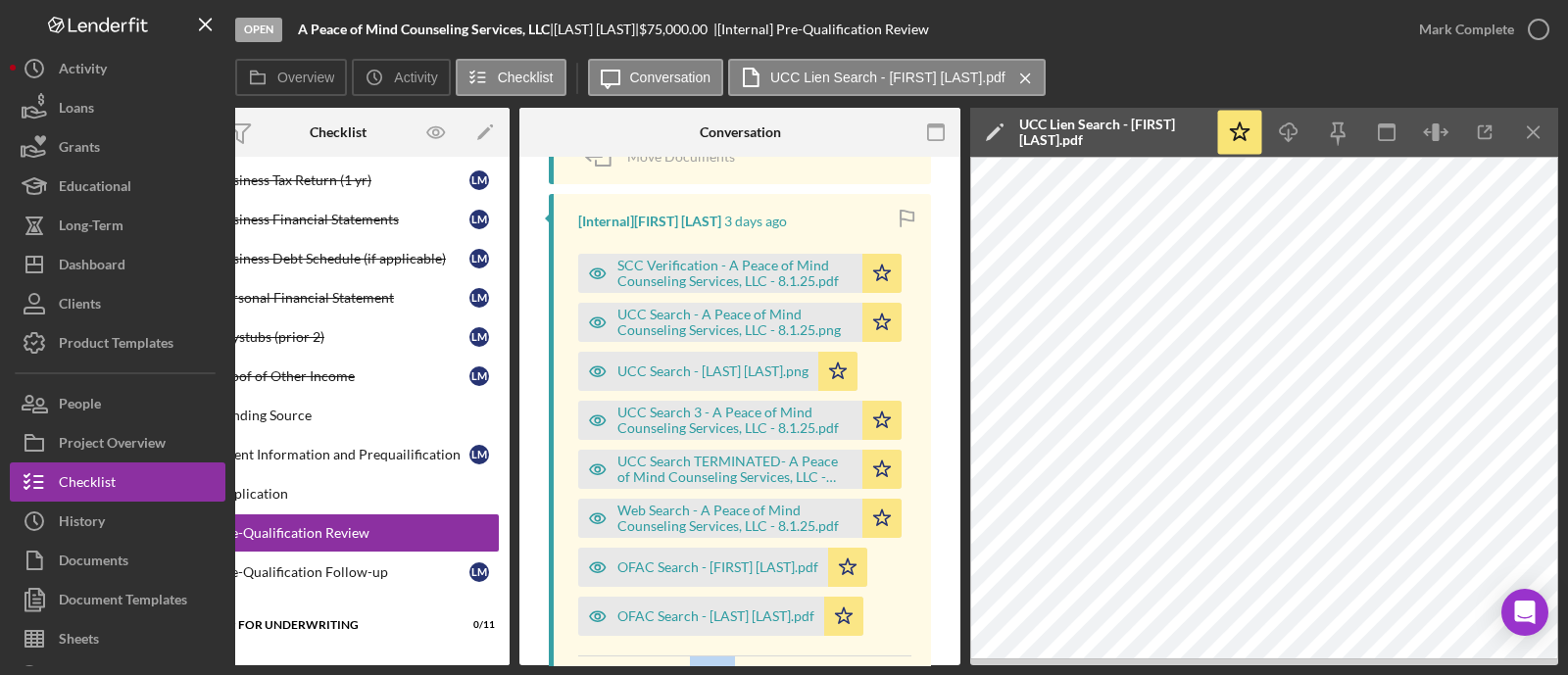drag, startPoint x: 897, startPoint y: 667, endPoint x: 675, endPoint y: 663, distance: 222.036 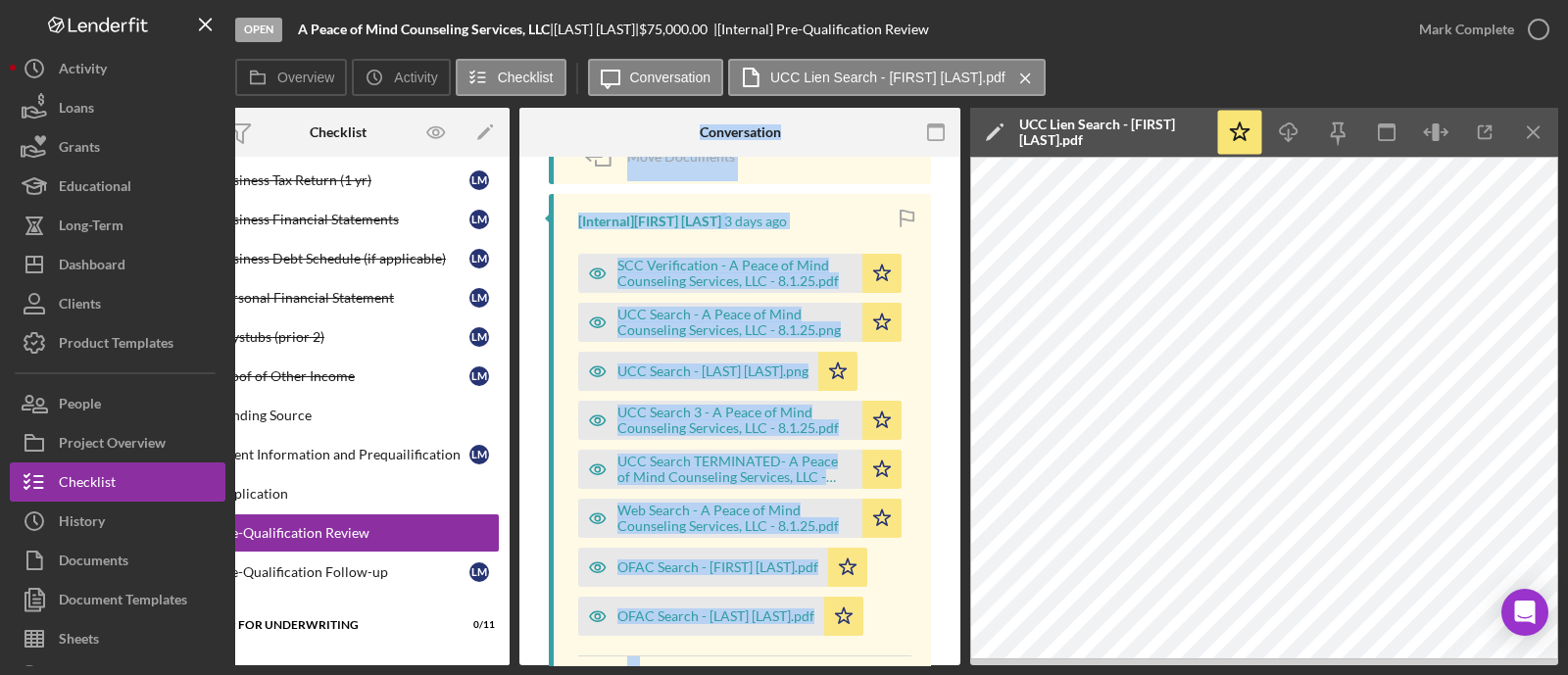drag, startPoint x: 635, startPoint y: 665, endPoint x: 424, endPoint y: 666, distance: 211.00237 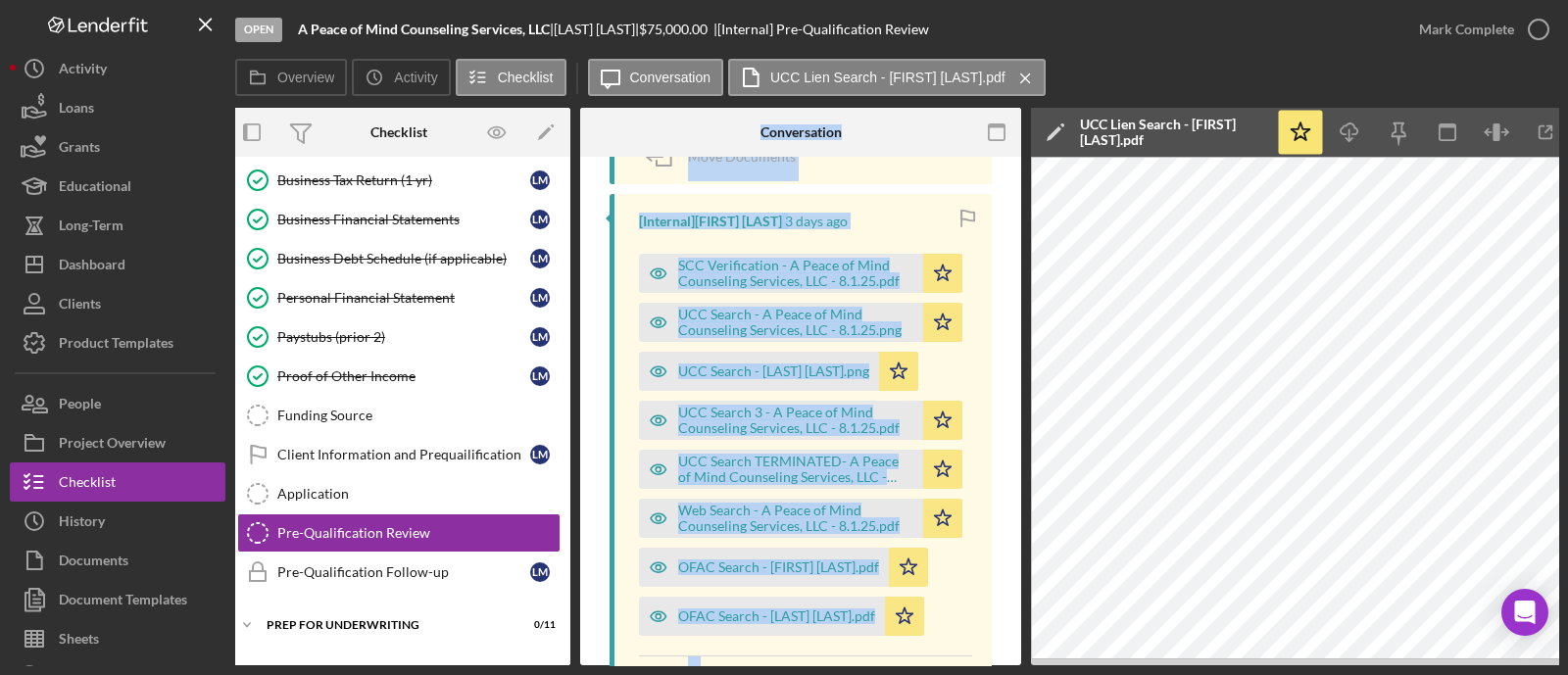 scroll, scrollTop: 0, scrollLeft: 6, axis: horizontal 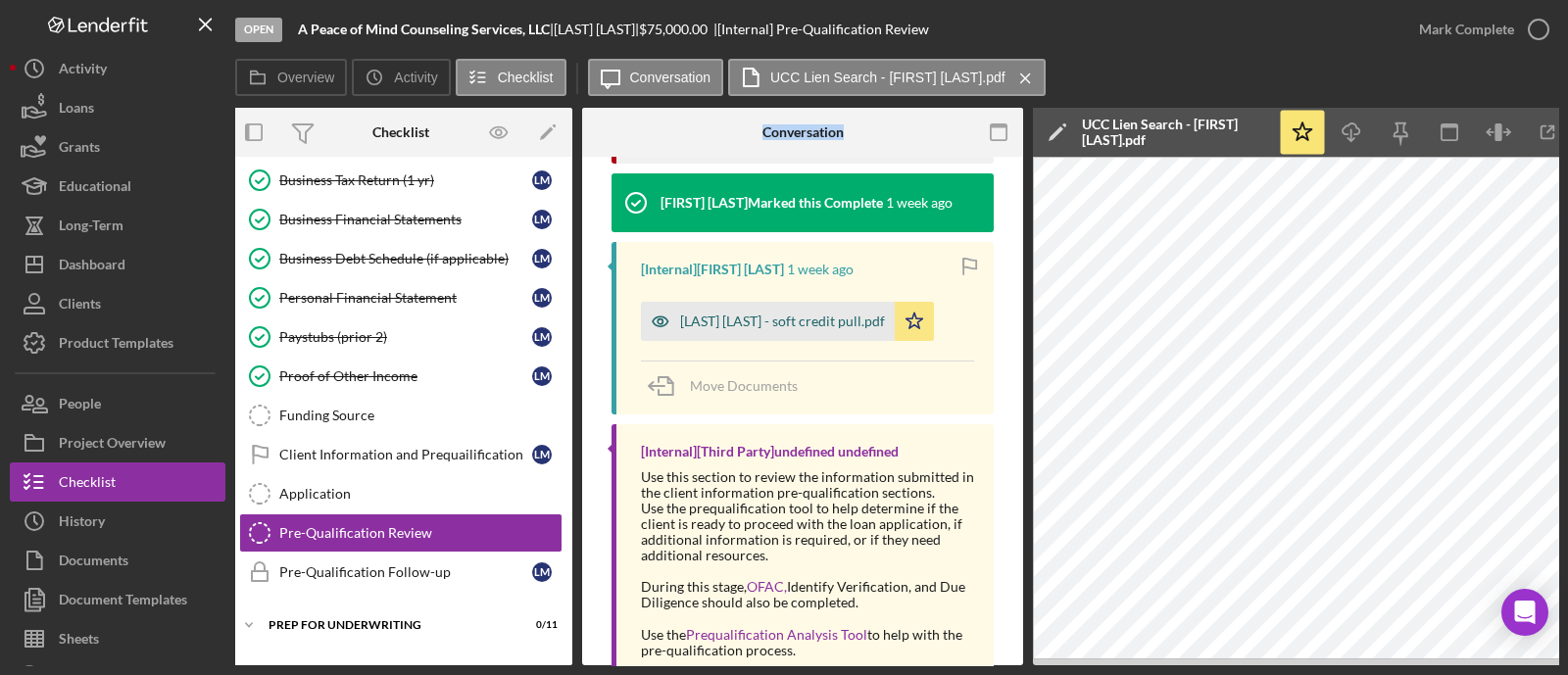 click on "[LAST] [LAST] - soft credit pull.pdf" at bounding box center (782, 321) 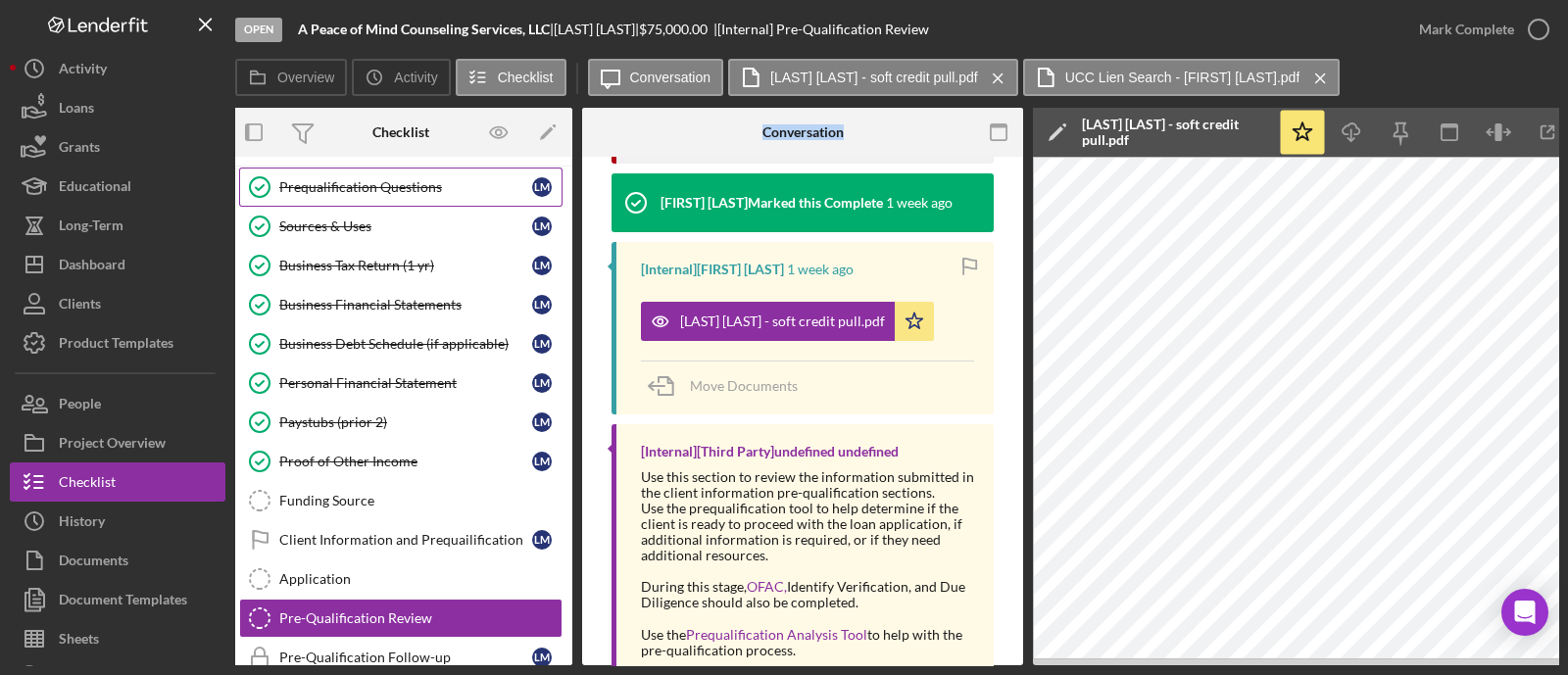 scroll, scrollTop: 11, scrollLeft: 0, axis: vertical 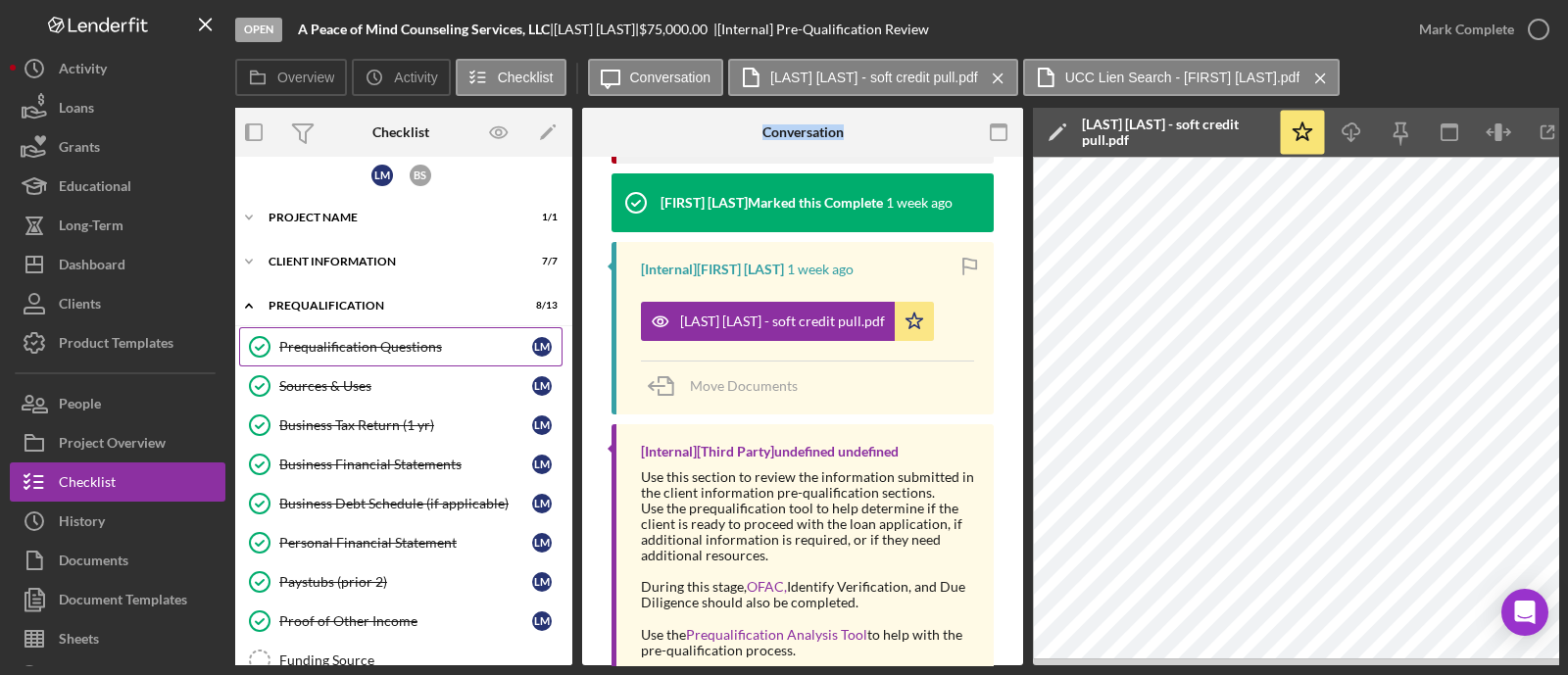 click on "Prequalification Questions" at bounding box center (406, 347) 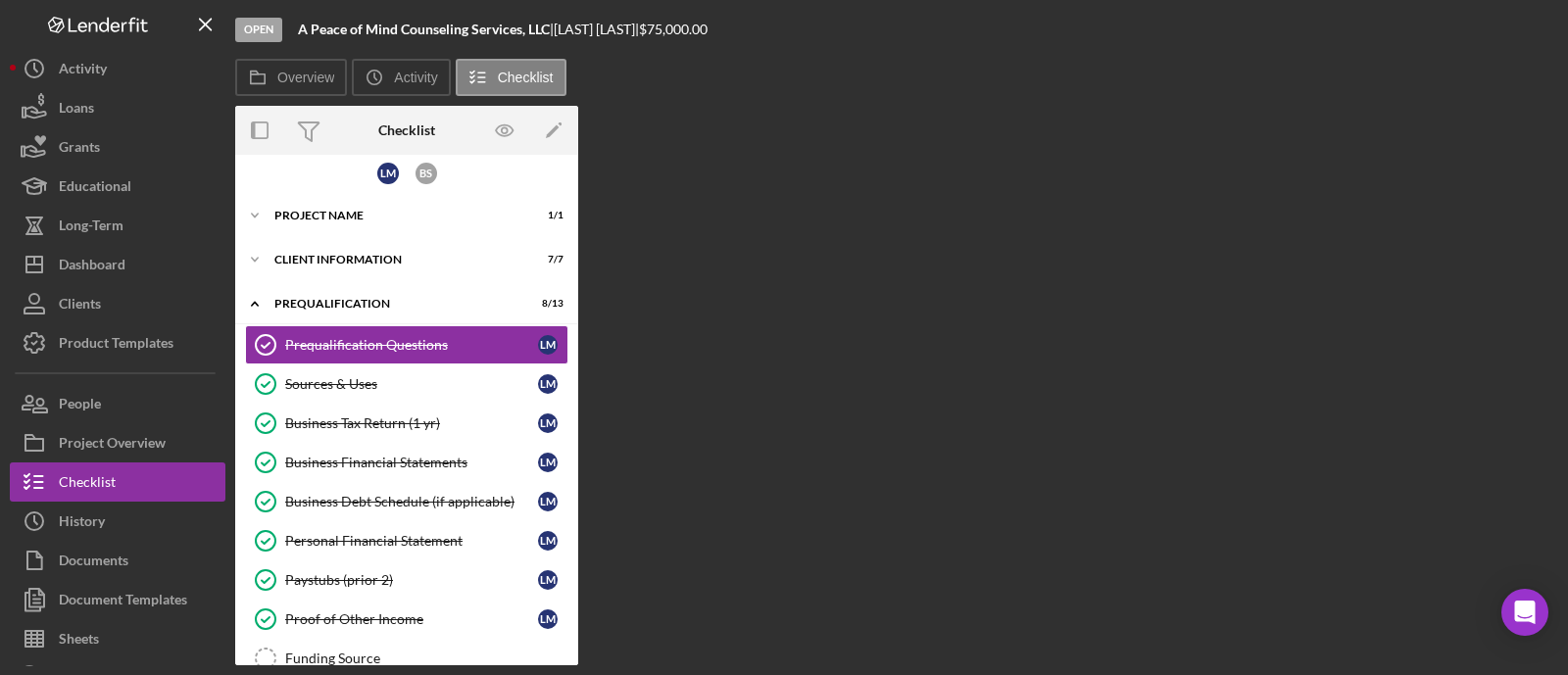 scroll, scrollTop: 0, scrollLeft: 0, axis: both 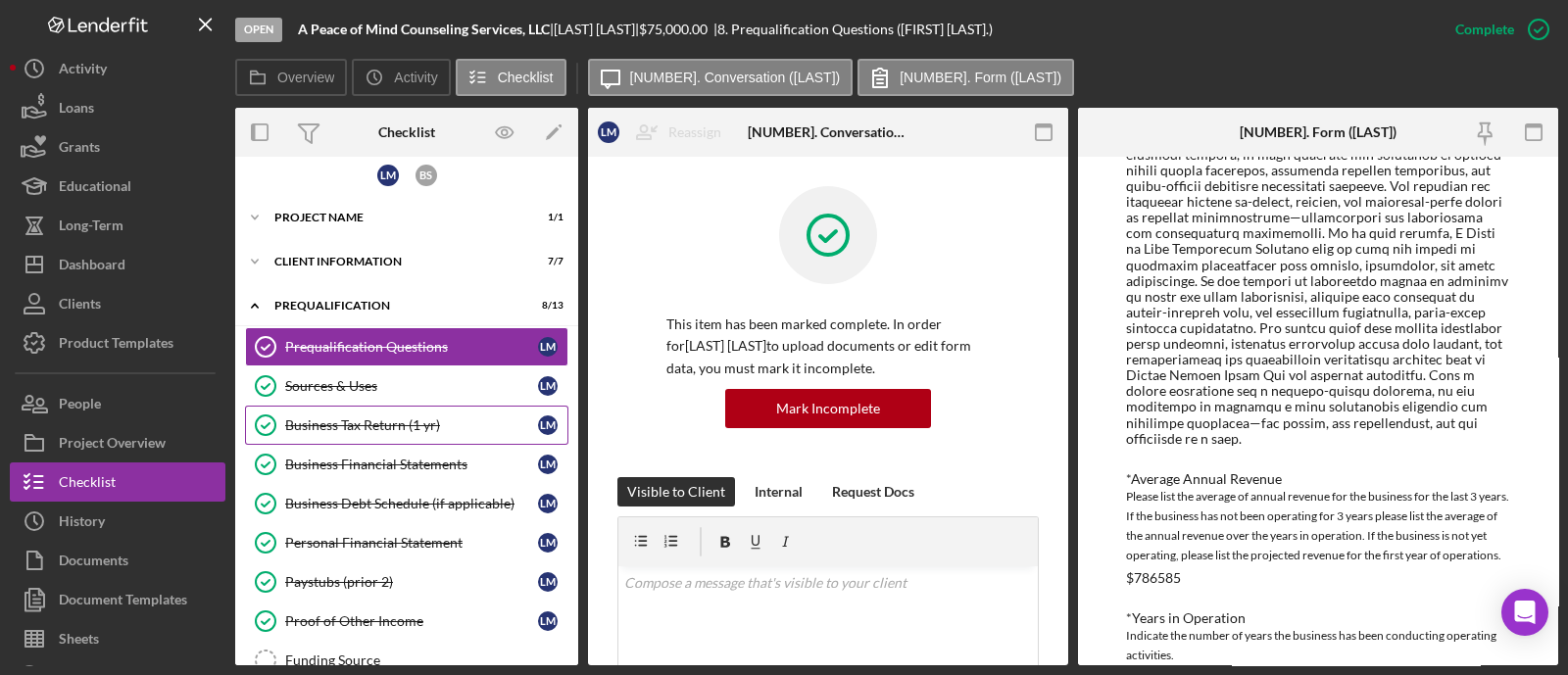 click on "Business Tax Return (1 yr) Business Tax Return (1 yr) L M" at bounding box center (407, 425) 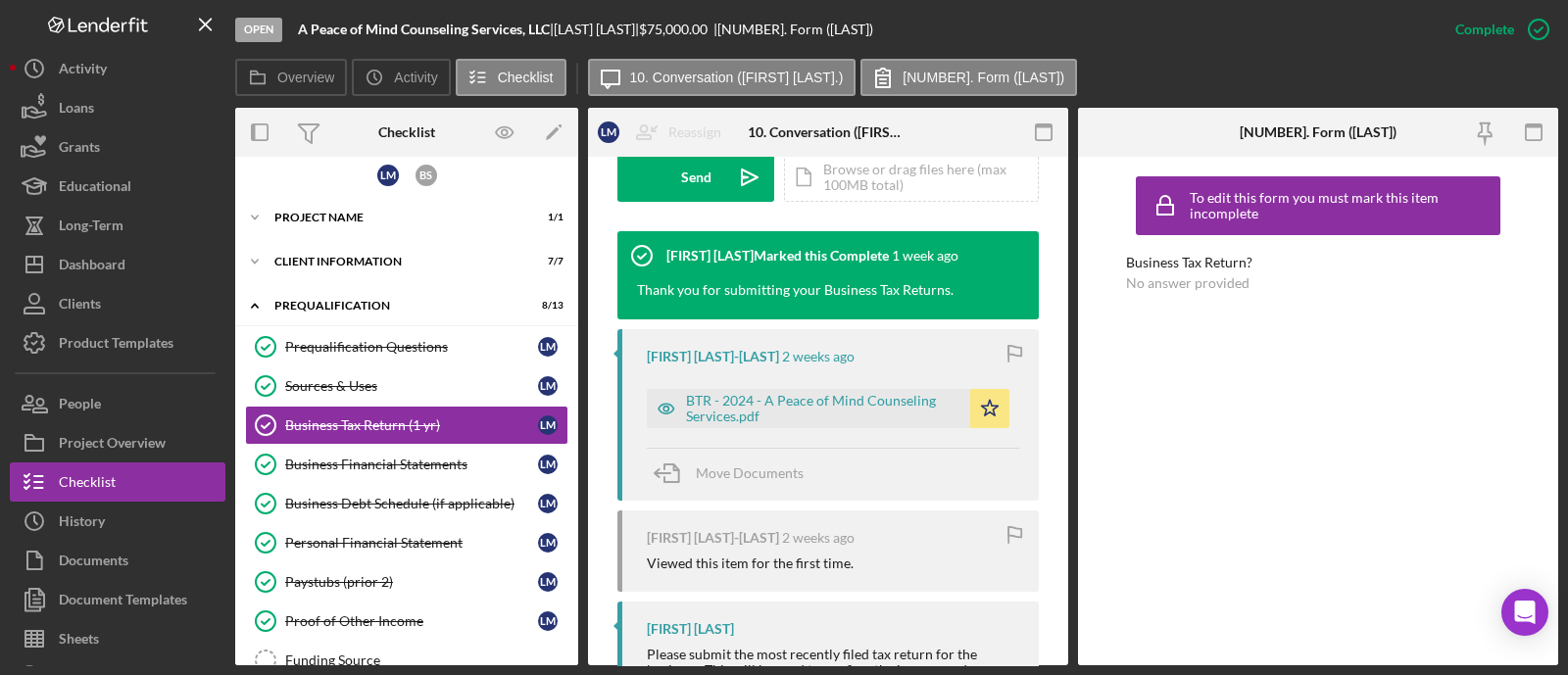 scroll, scrollTop: 612, scrollLeft: 0, axis: vertical 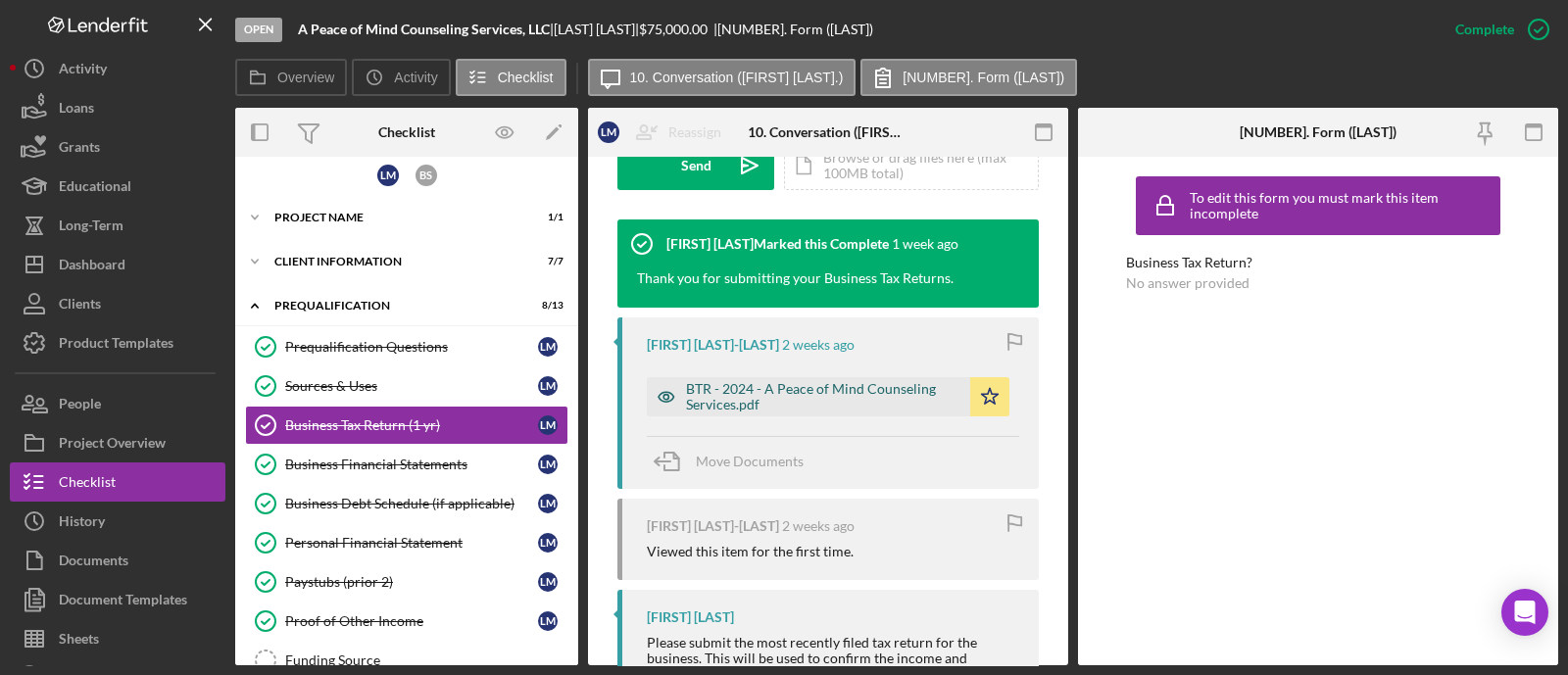 click on "BTR - 2024 - A Peace of Mind Counseling Services.pdf" at bounding box center (823, 397) 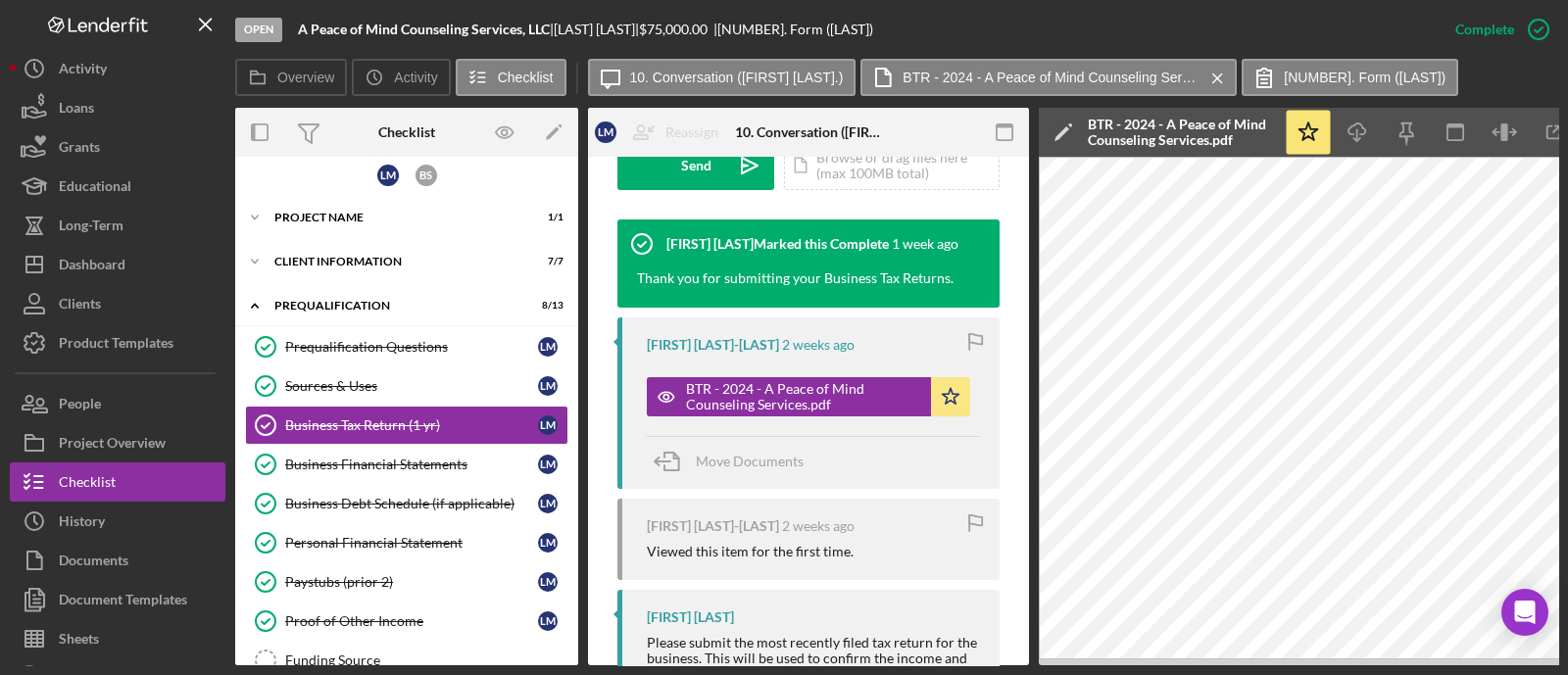 drag, startPoint x: 1166, startPoint y: 664, endPoint x: 1250, endPoint y: 664, distance: 84 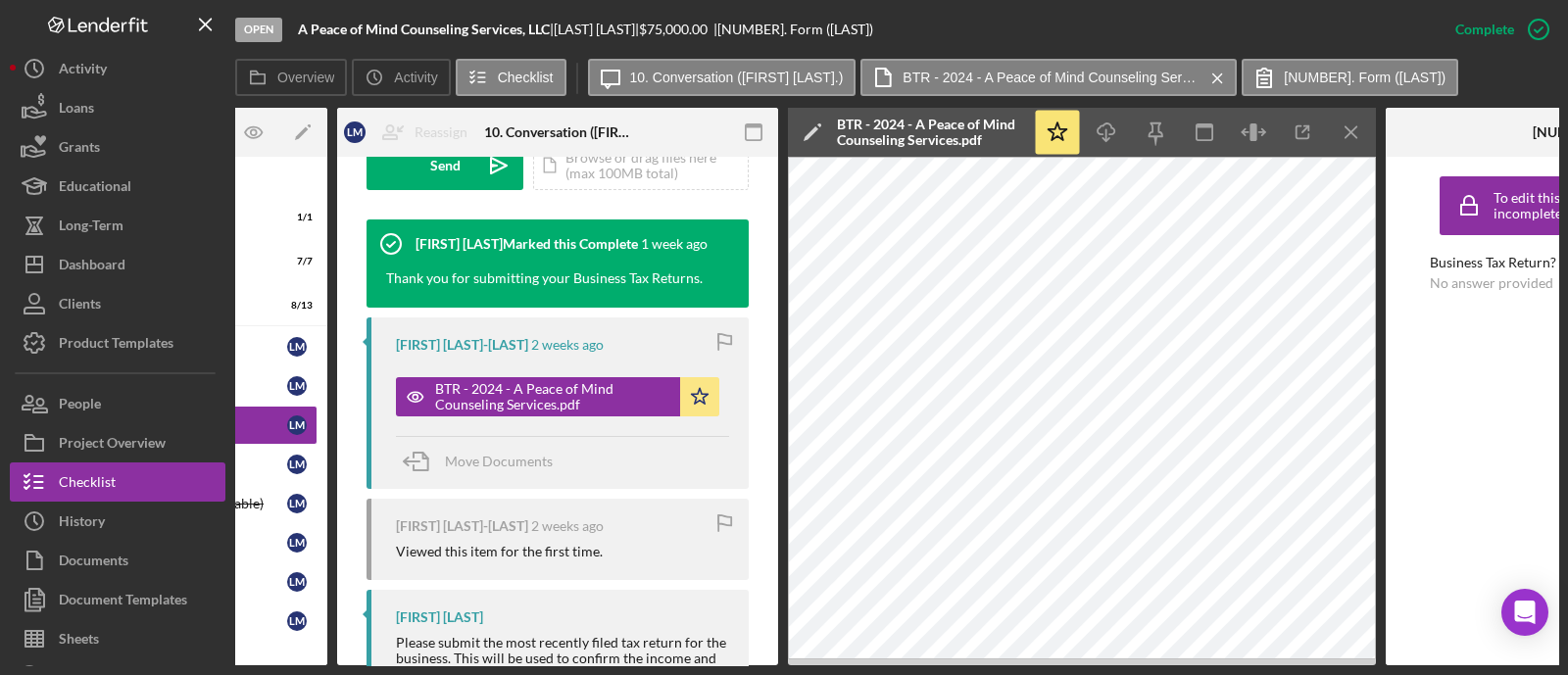 scroll, scrollTop: 0, scrollLeft: 253, axis: horizontal 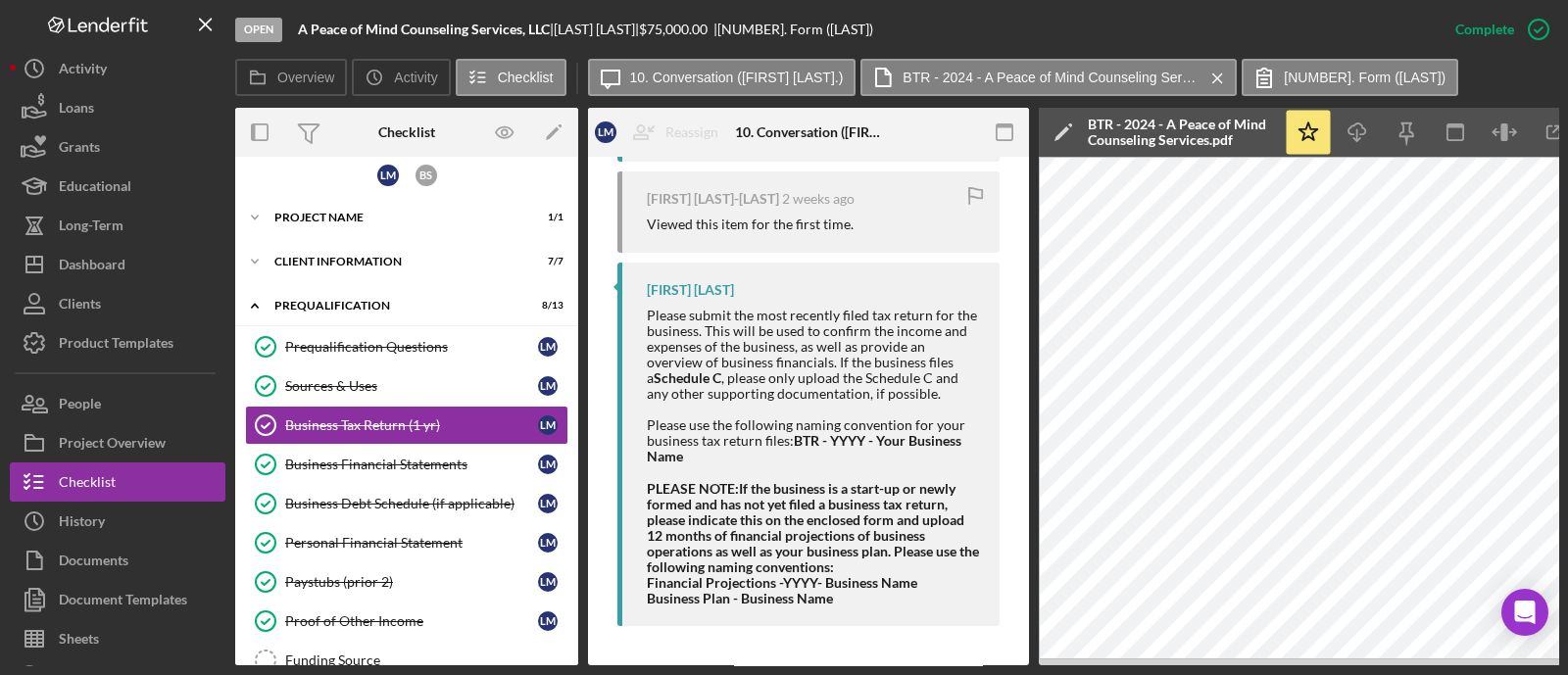 drag, startPoint x: 1090, startPoint y: 667, endPoint x: 1138, endPoint y: 663, distance: 48.166378 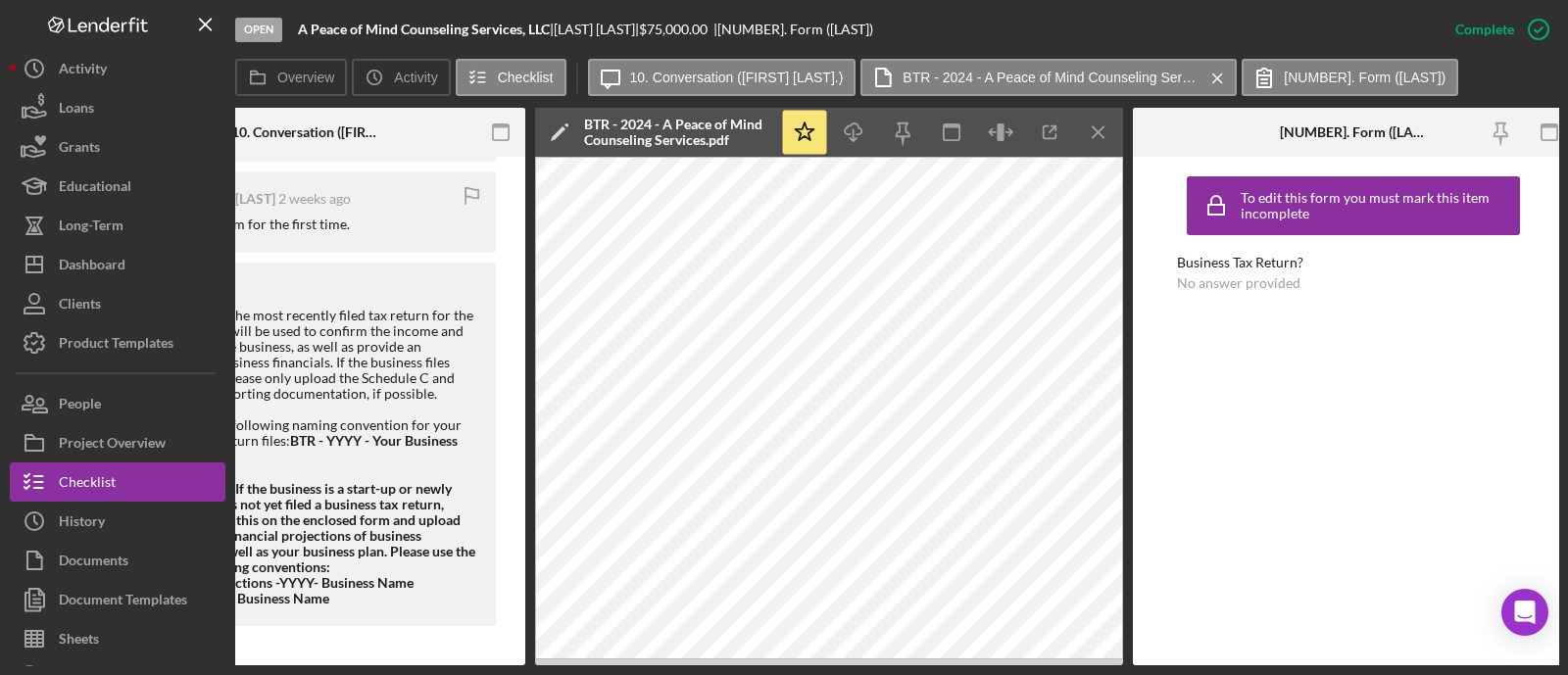 scroll, scrollTop: 0, scrollLeft: 519, axis: horizontal 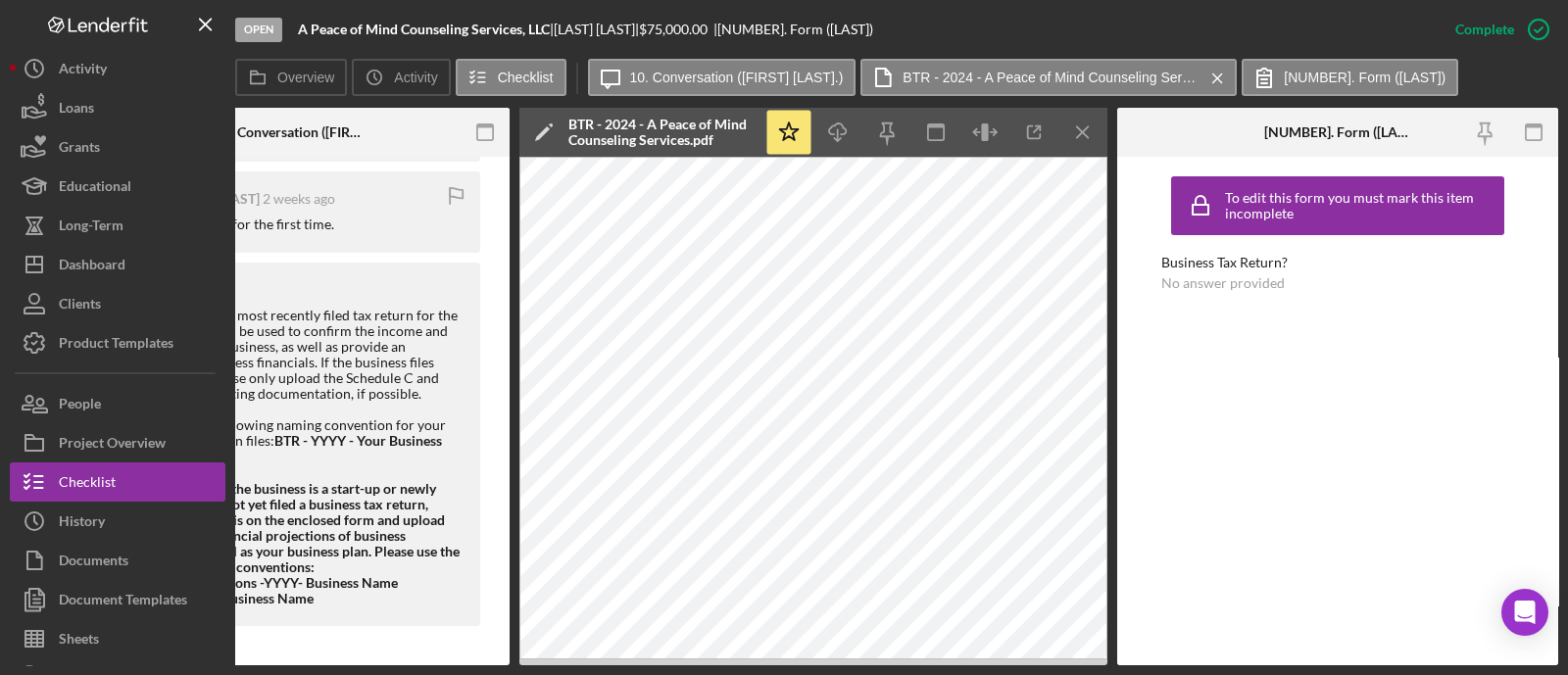 drag, startPoint x: 633, startPoint y: 665, endPoint x: 330, endPoint y: 659, distance: 303.0594 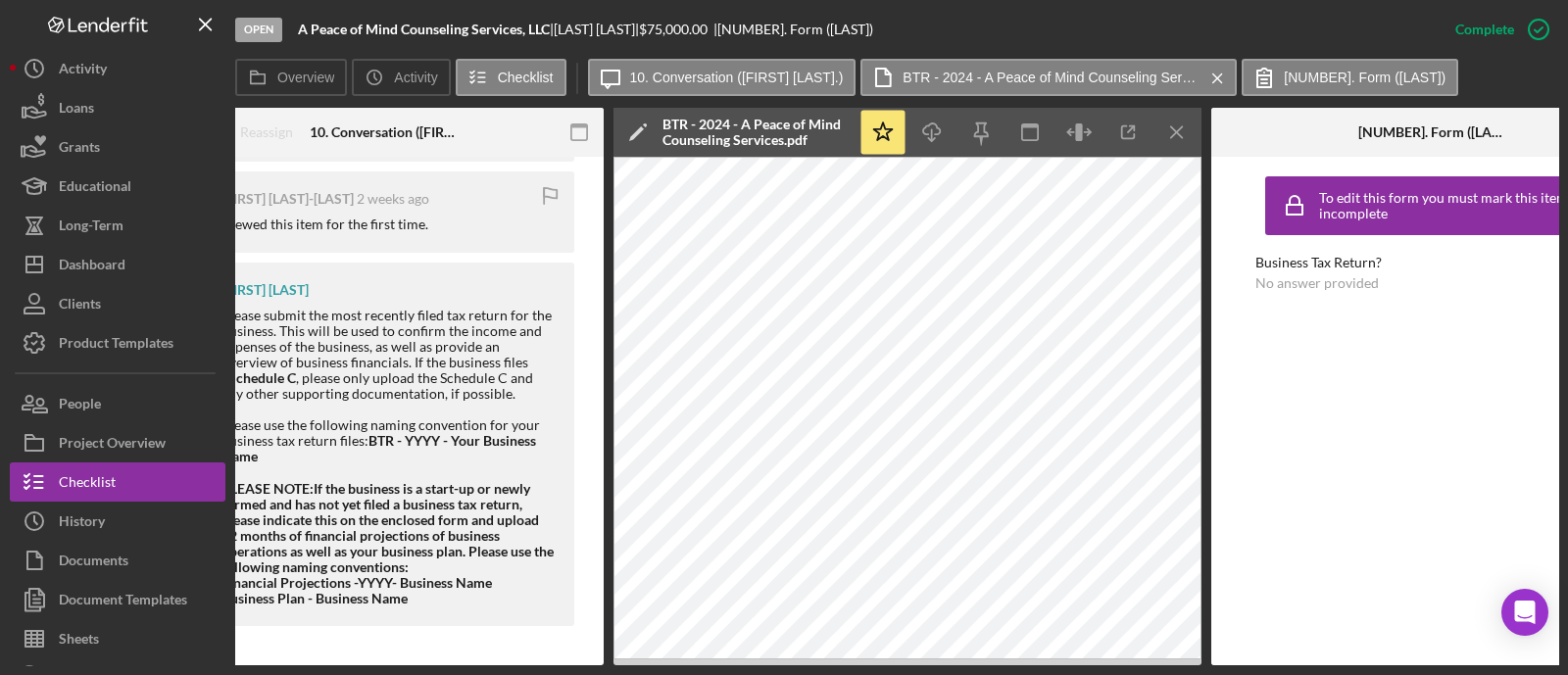 scroll, scrollTop: 0, scrollLeft: 0, axis: both 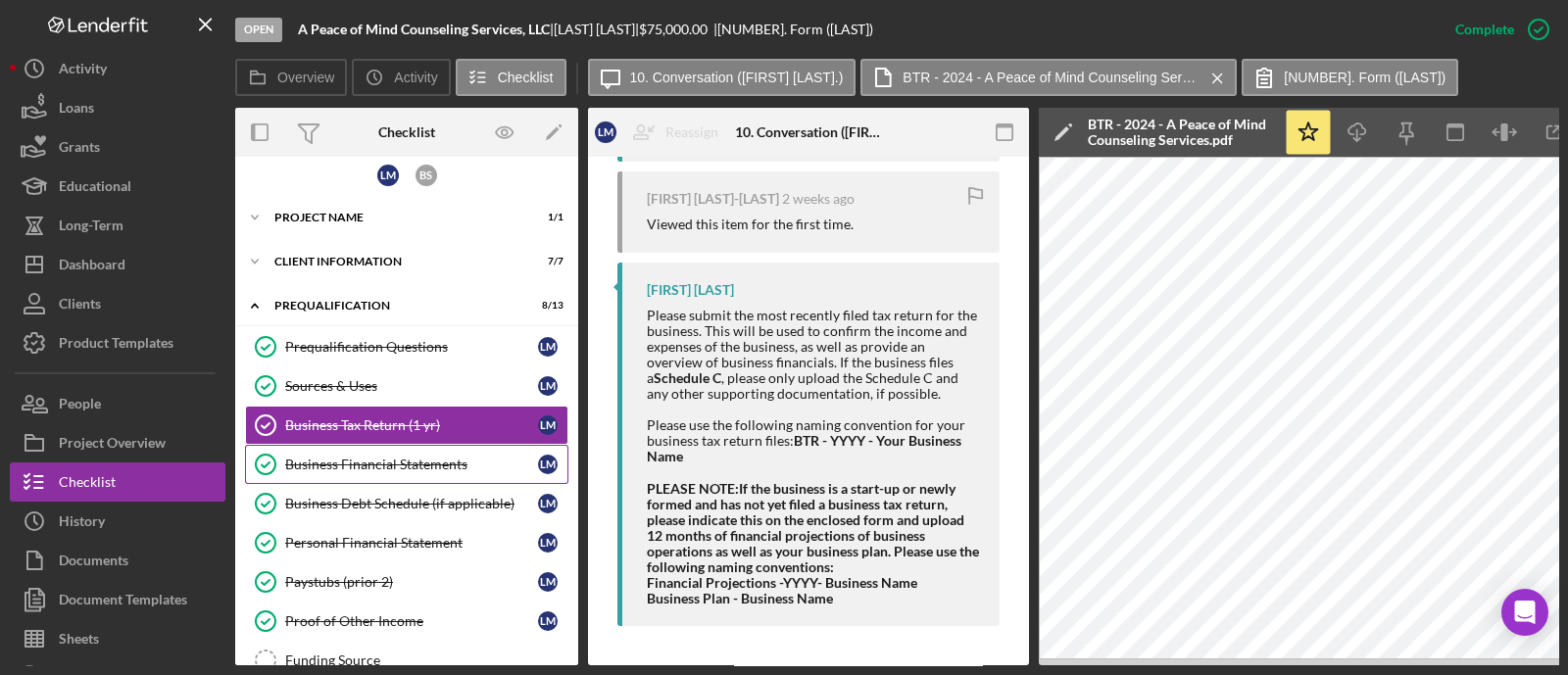 click on "Business Financial Statements" at bounding box center (412, 464) 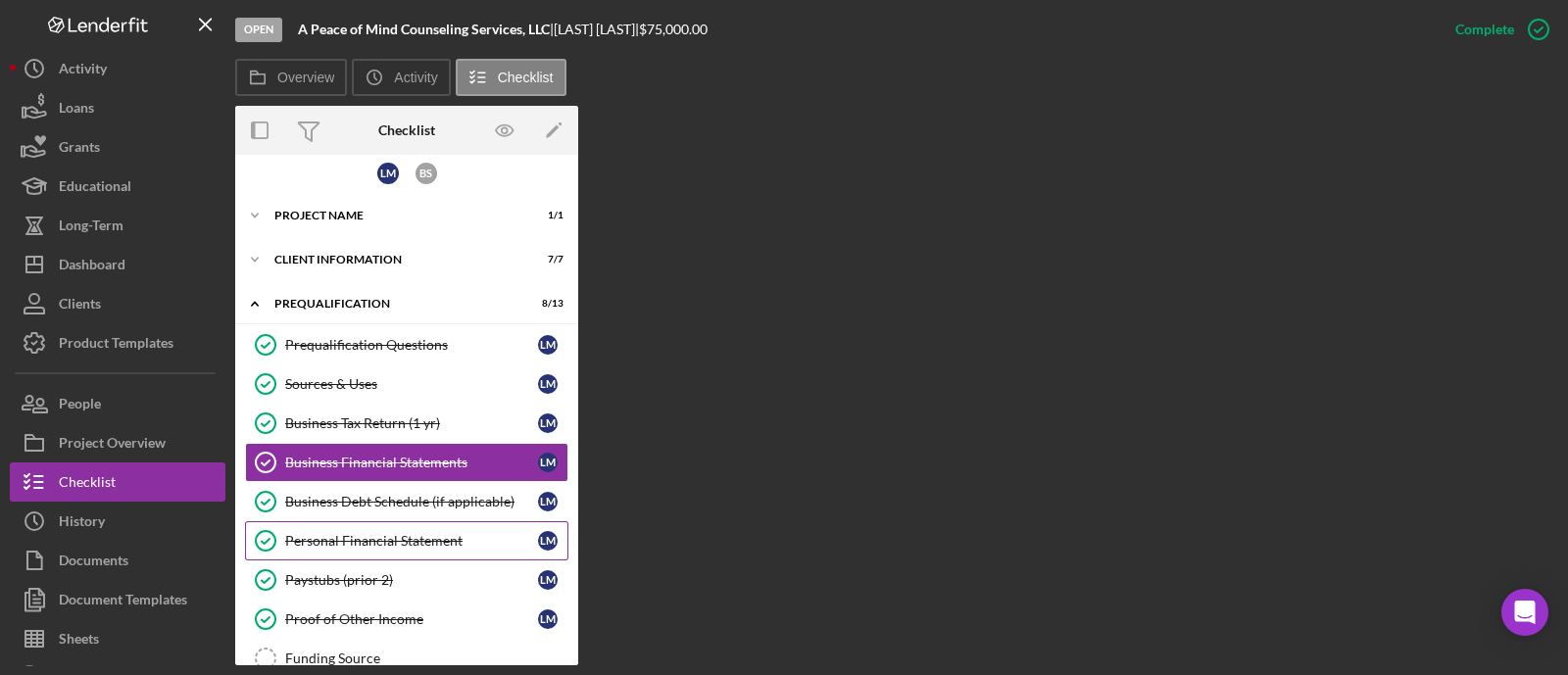 click on "Personal Financial Statement Personal Financial Statement [LAST] [LAST]" at bounding box center [407, 541] 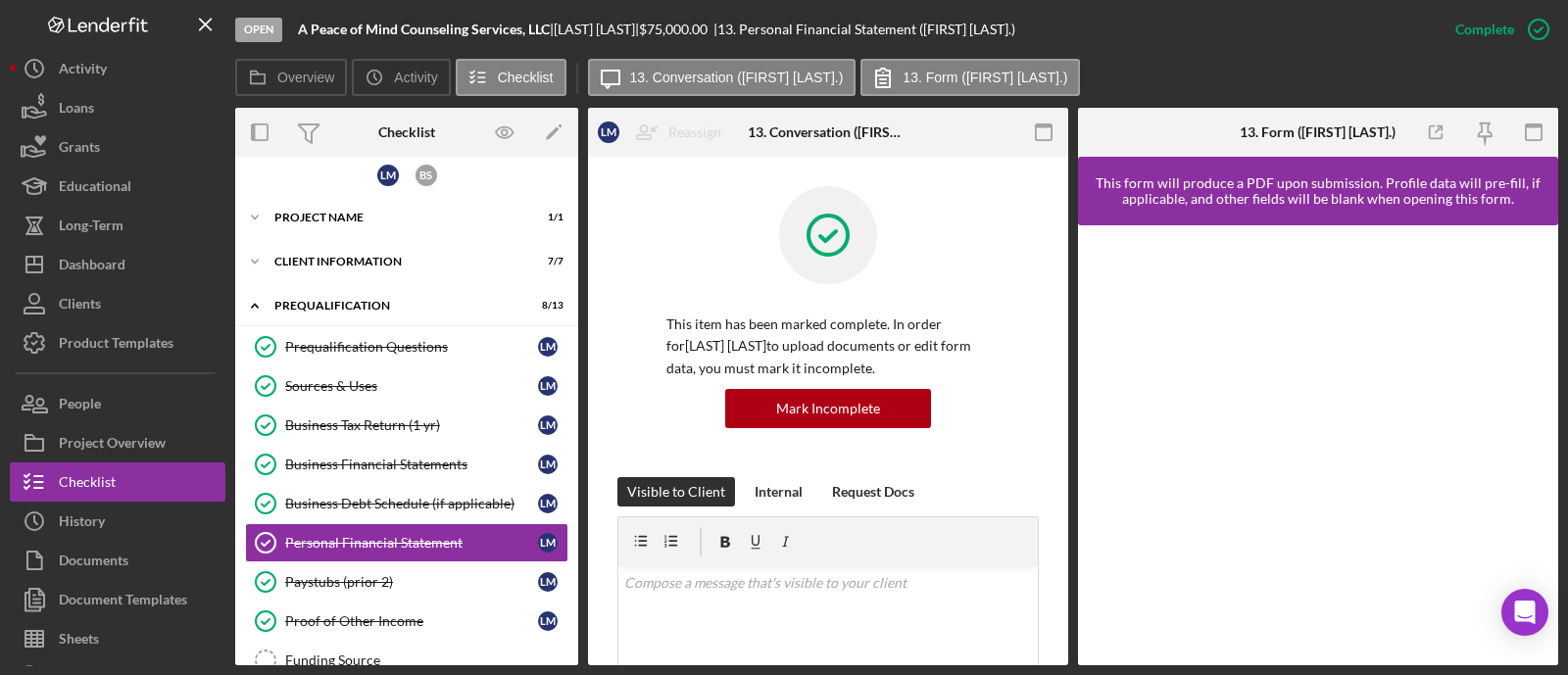 scroll, scrollTop: 489, scrollLeft: 0, axis: vertical 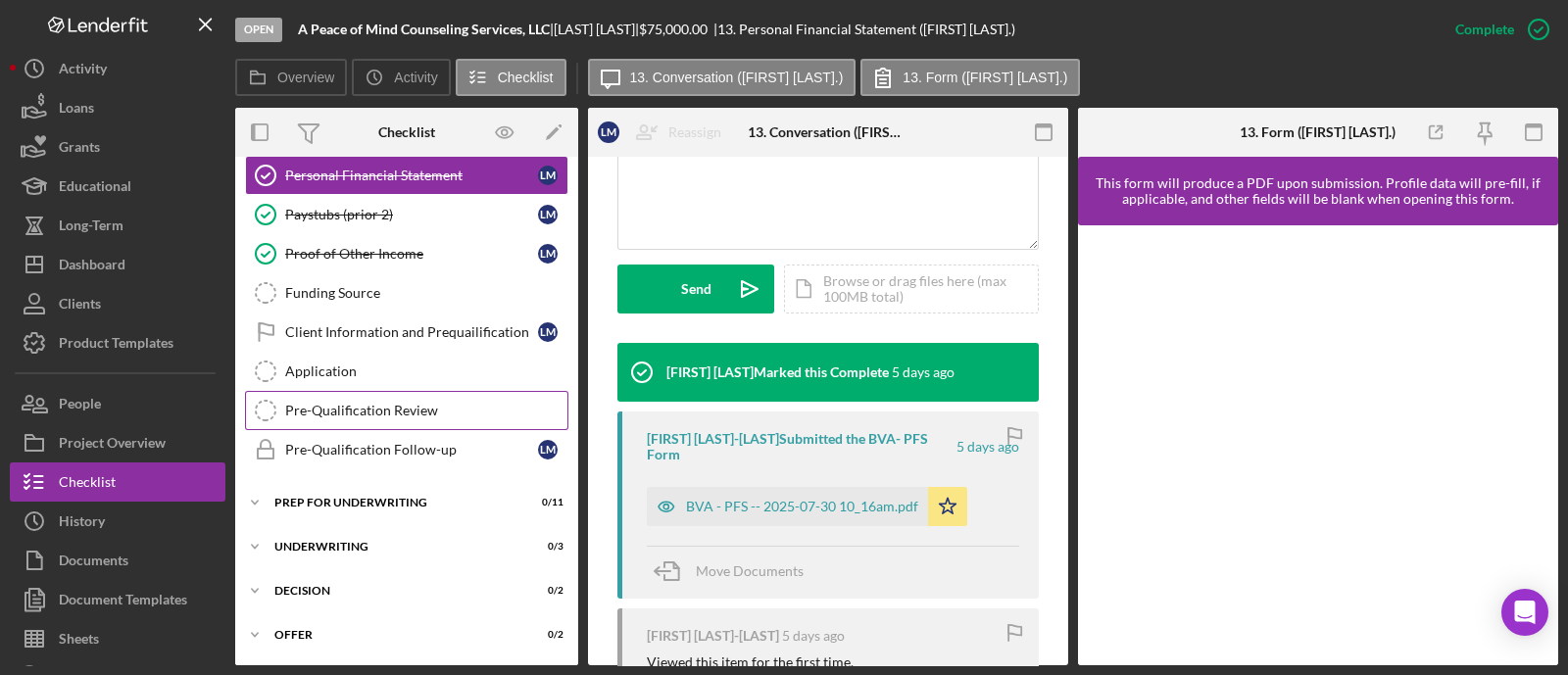 click on "Pre-Qualification Review" at bounding box center (426, 410) 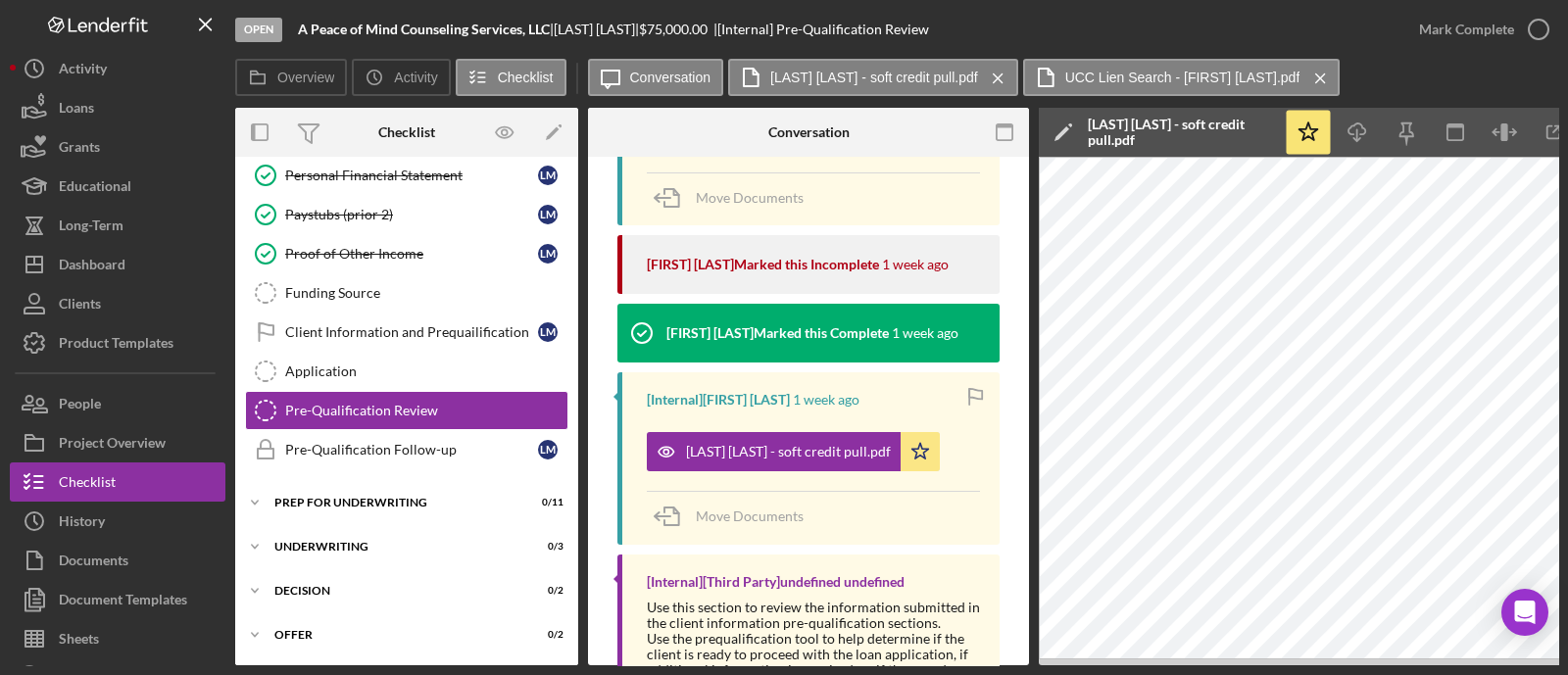 scroll, scrollTop: 979, scrollLeft: 0, axis: vertical 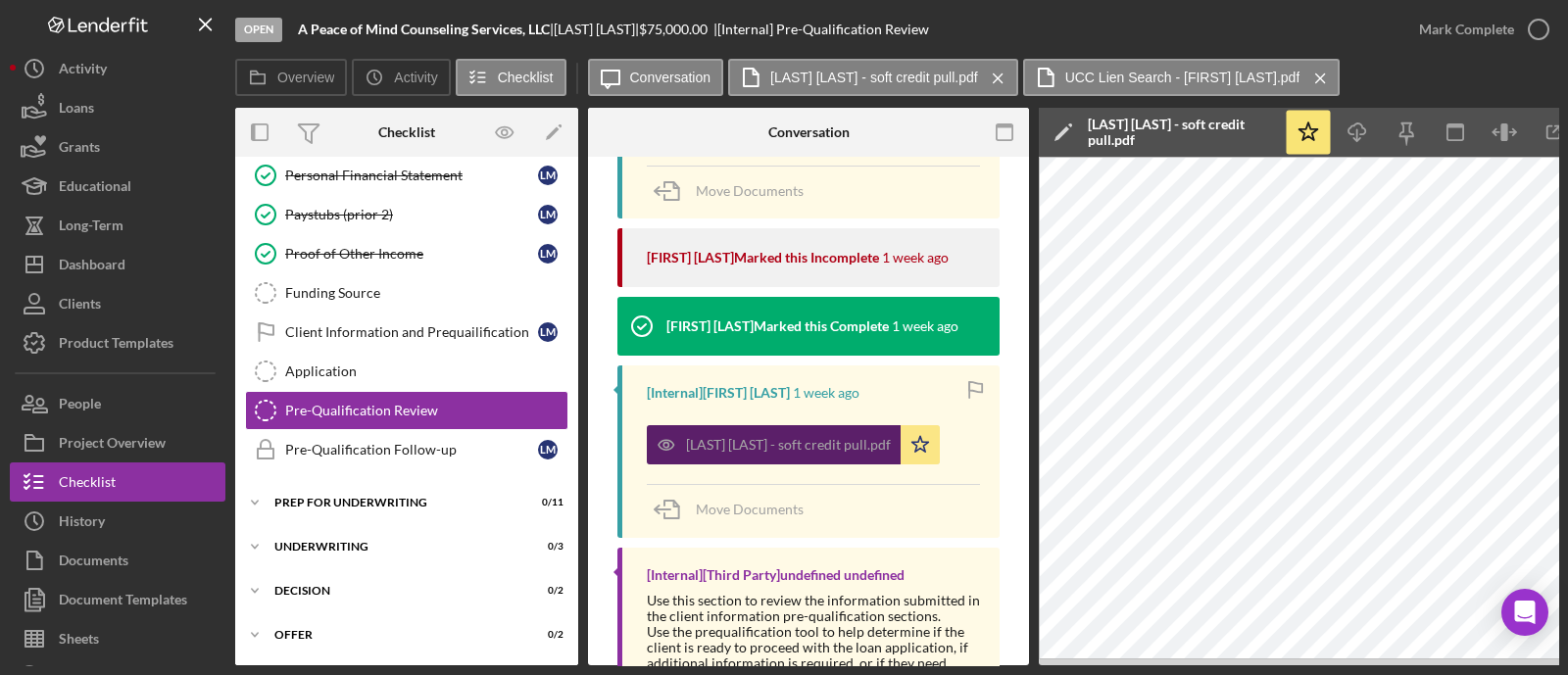 click on "[LAST] [LAST] - soft credit pull.pdf" at bounding box center [788, 445] 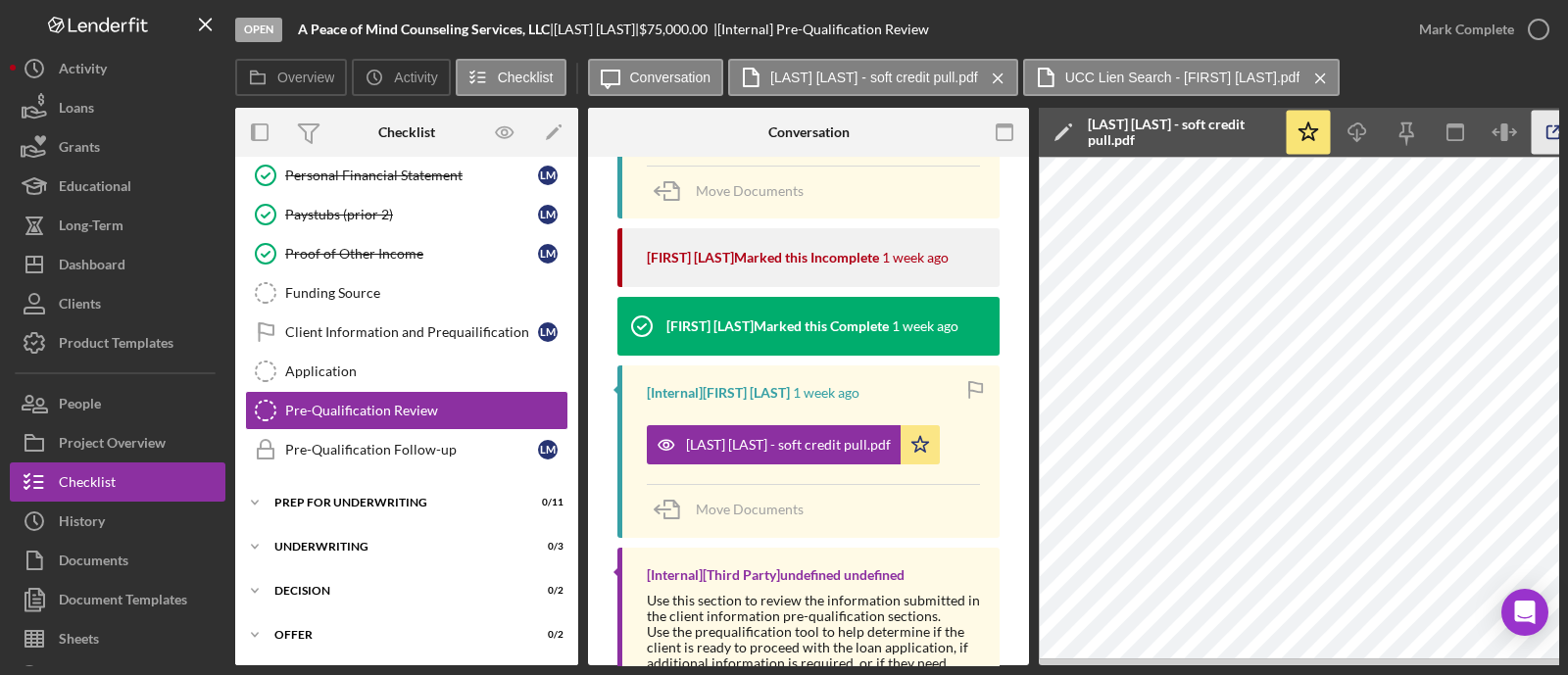 click 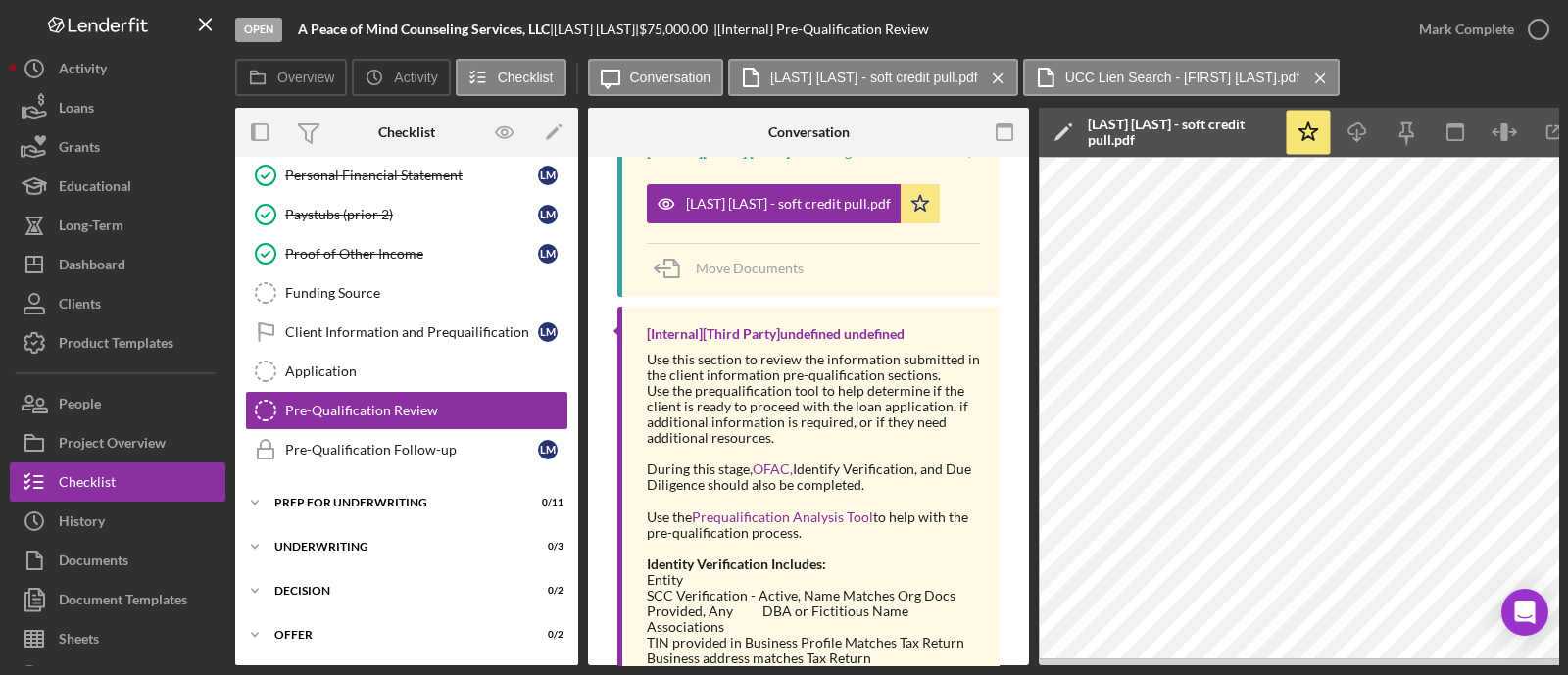 scroll, scrollTop: 1225, scrollLeft: 0, axis: vertical 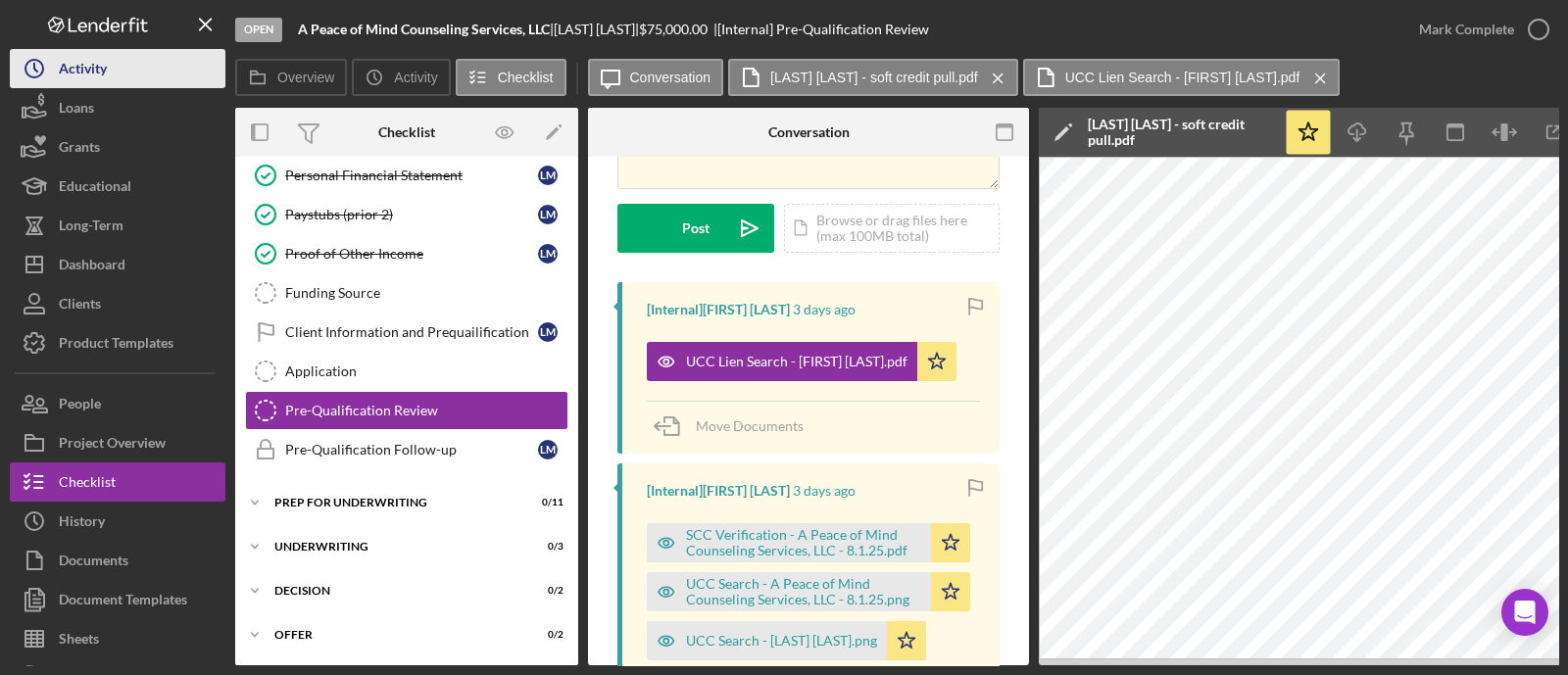 click on "Icon/History Activity" at bounding box center (118, 69) 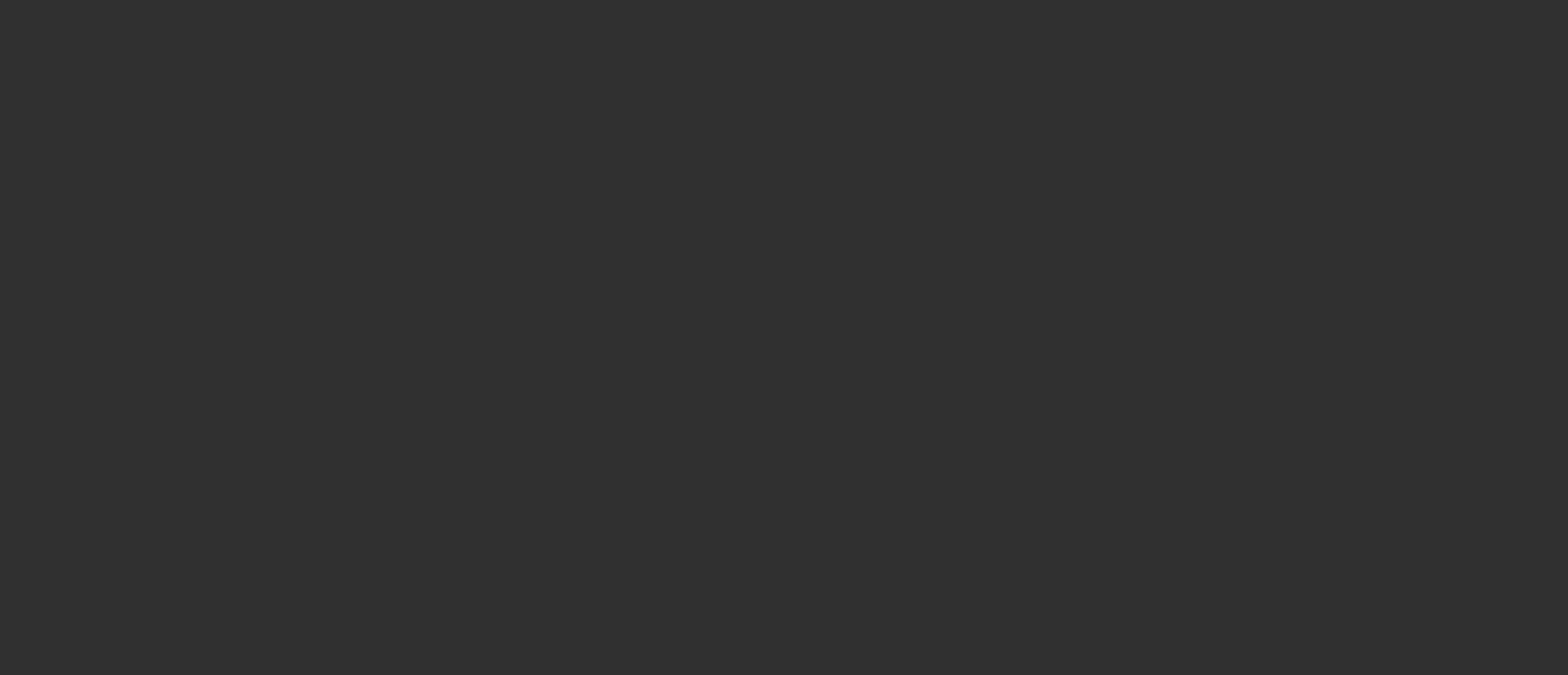 scroll, scrollTop: 0, scrollLeft: 0, axis: both 